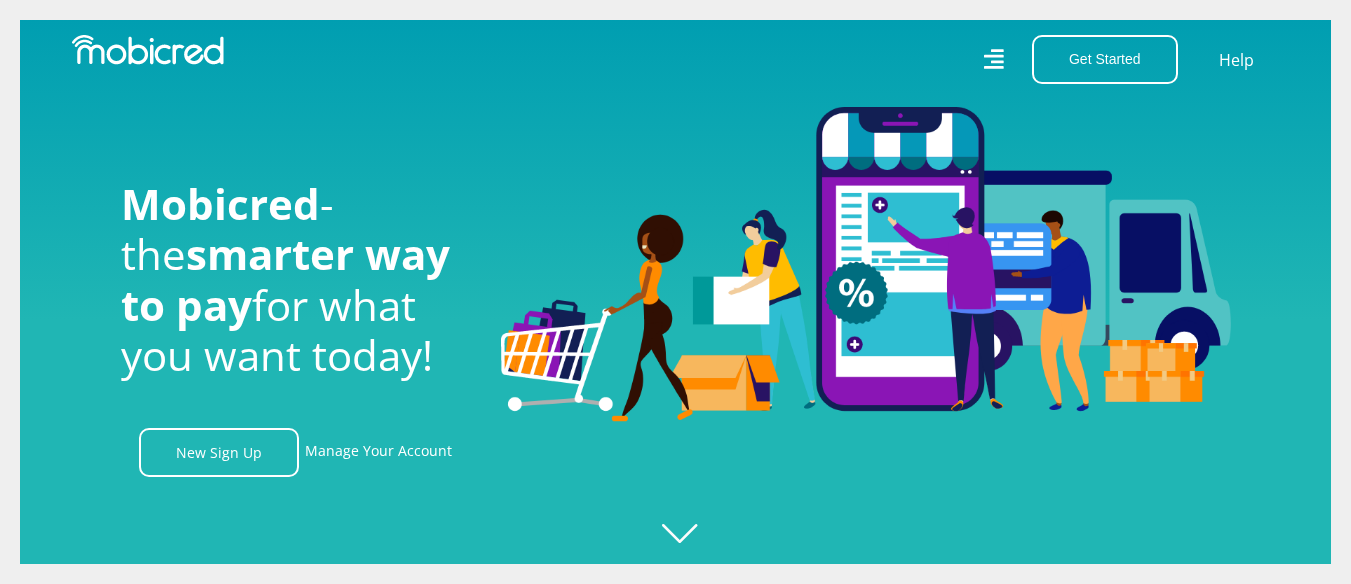 scroll, scrollTop: 0, scrollLeft: 0, axis: both 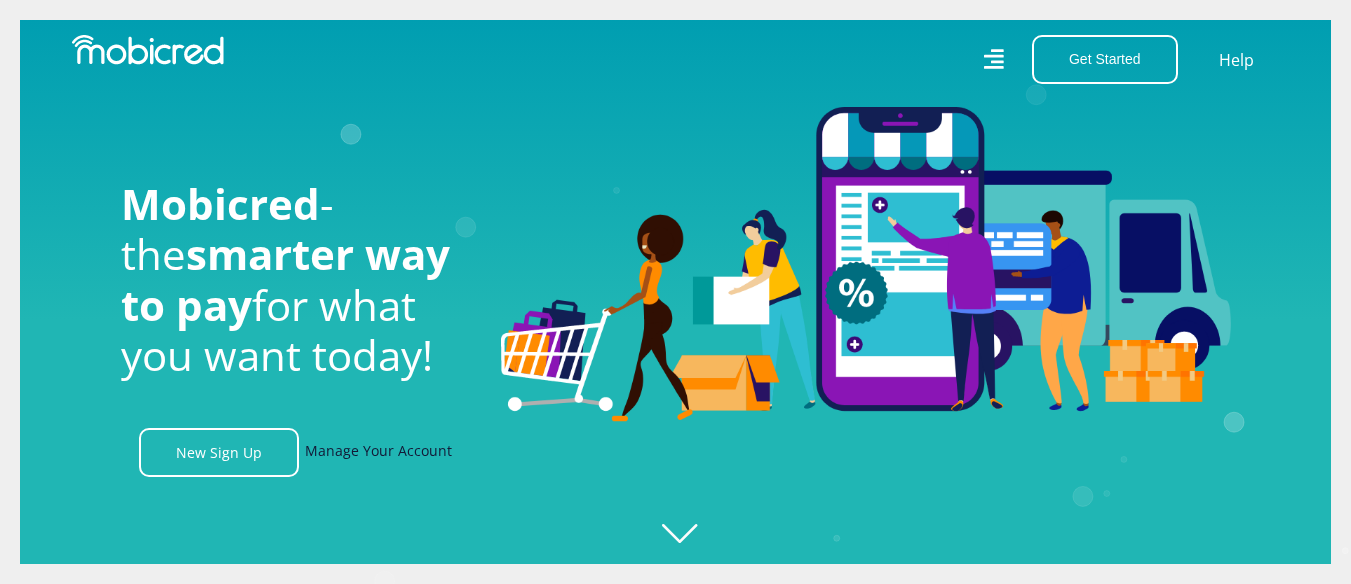click on "Manage Your Account" at bounding box center (378, 452) 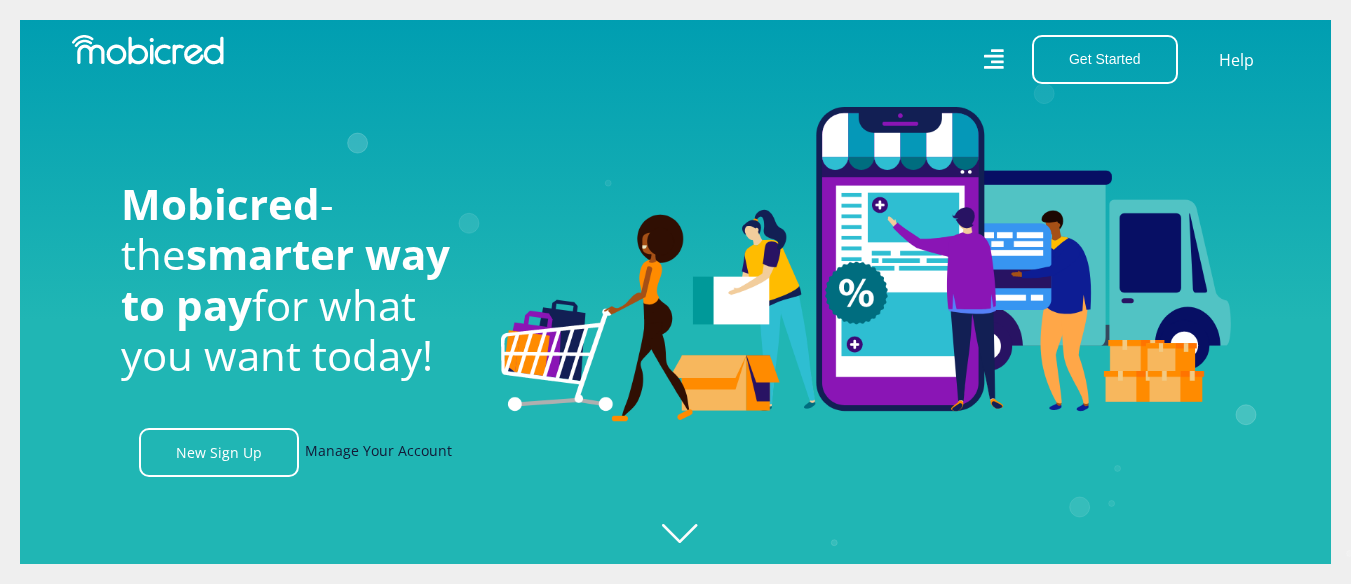 scroll, scrollTop: 0, scrollLeft: 2565, axis: horizontal 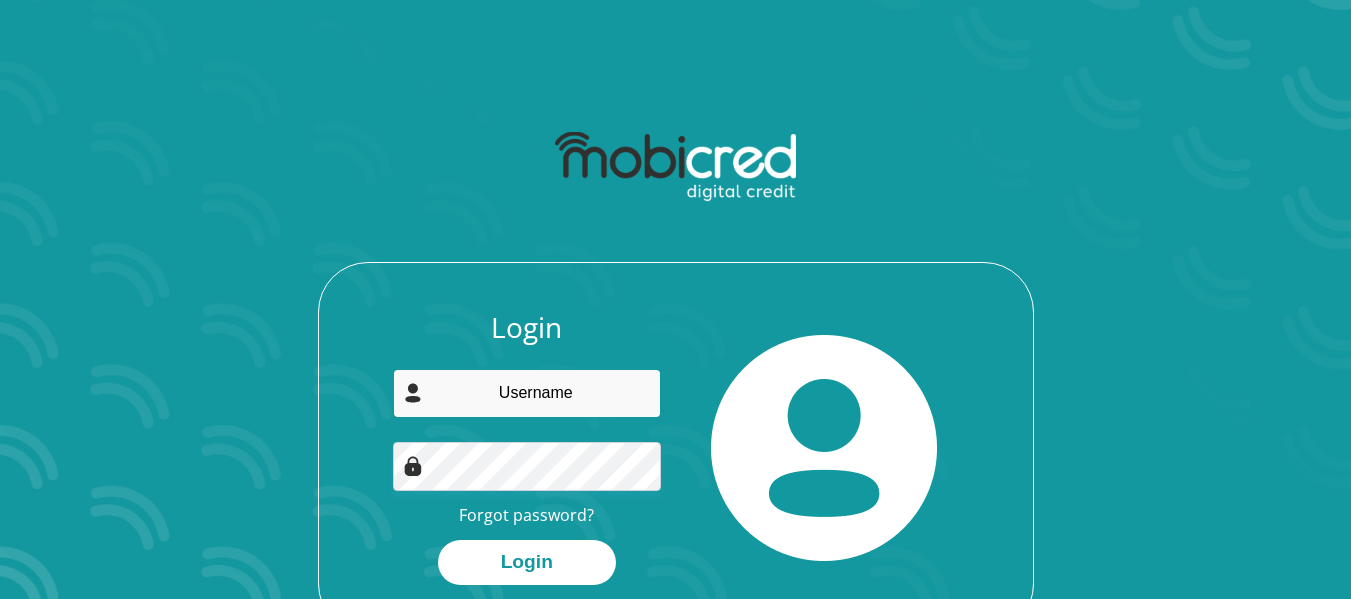 click at bounding box center [527, 393] 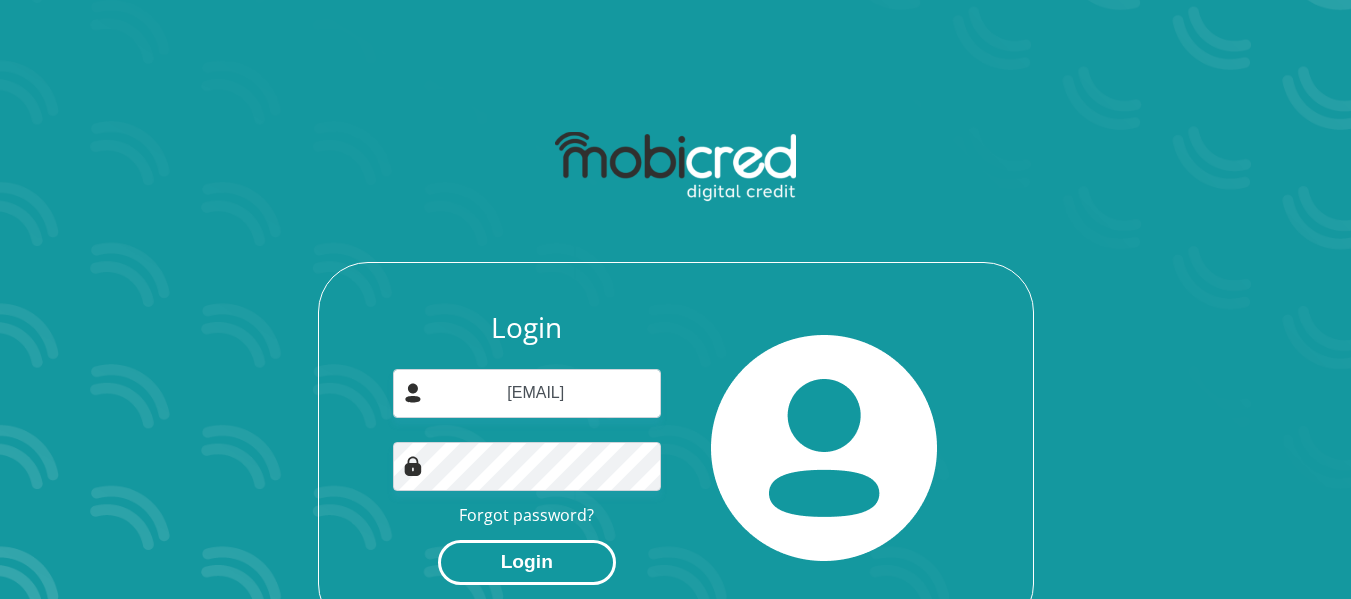 click on "Login" at bounding box center [527, 562] 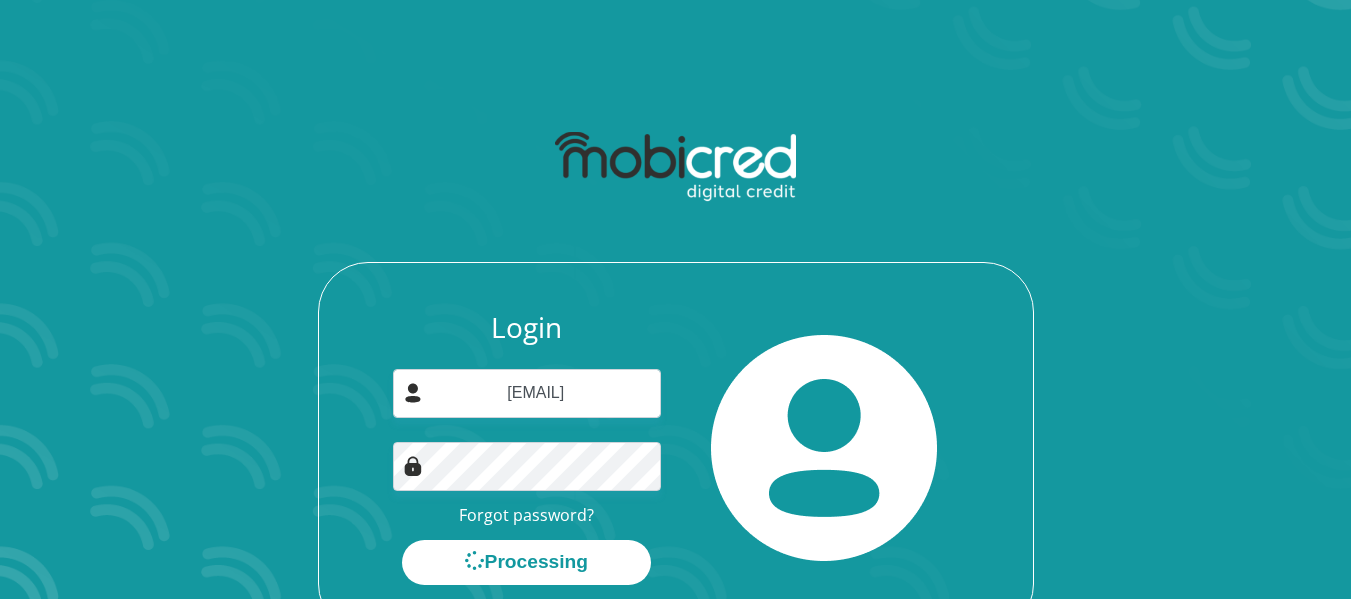 scroll, scrollTop: 0, scrollLeft: 0, axis: both 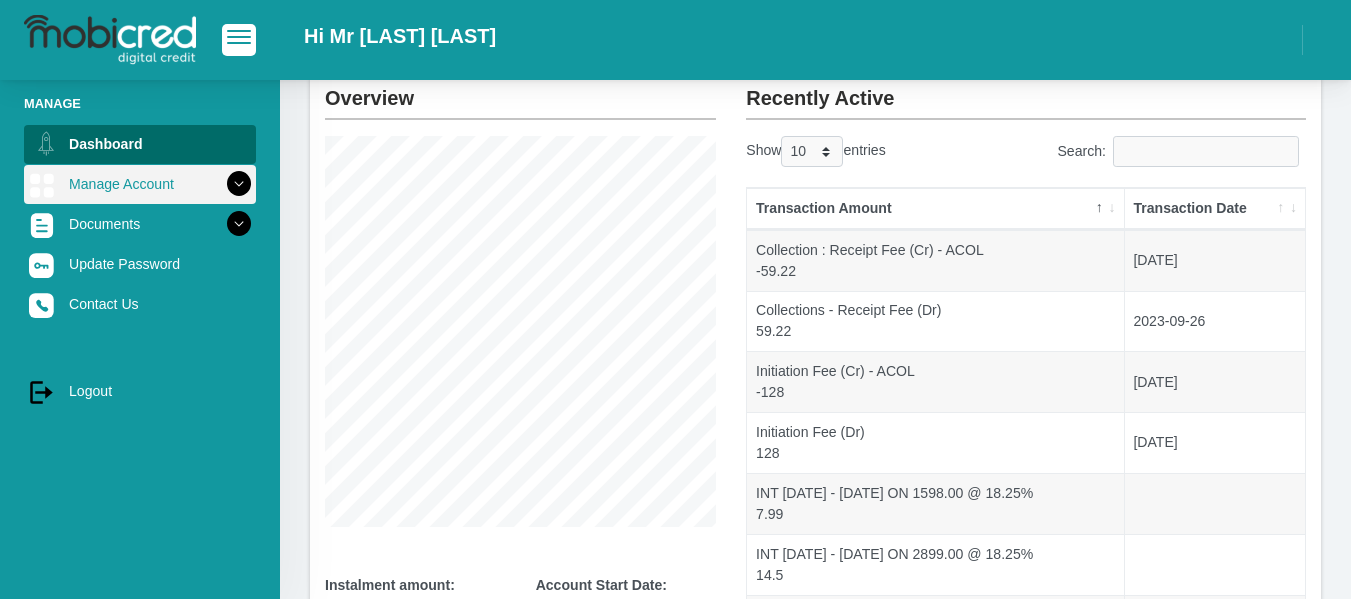 click at bounding box center (239, 184) 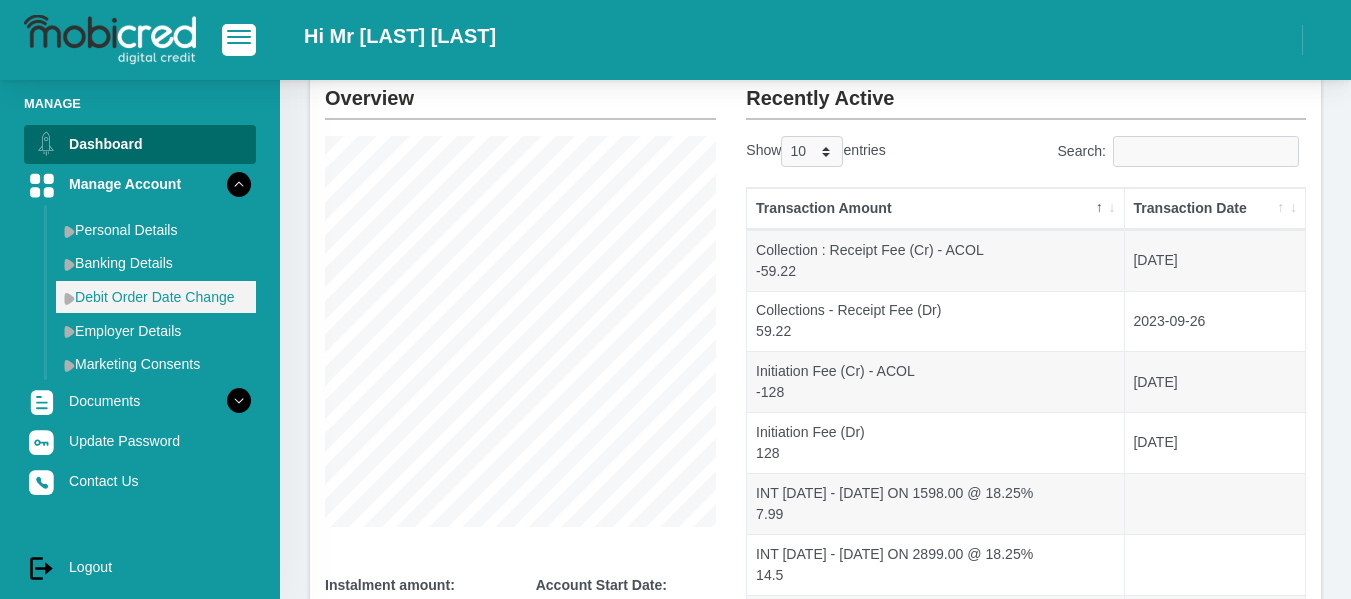 click on "Debit Order Date Change" at bounding box center [156, 297] 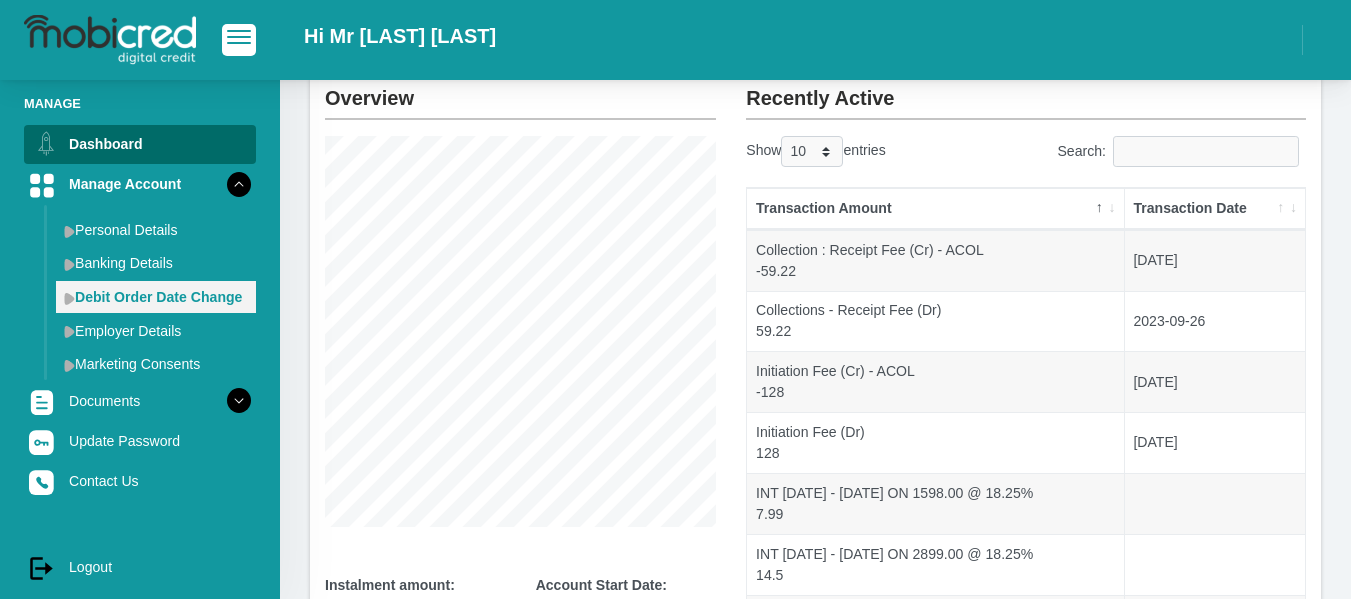 click at bounding box center [69, 298] 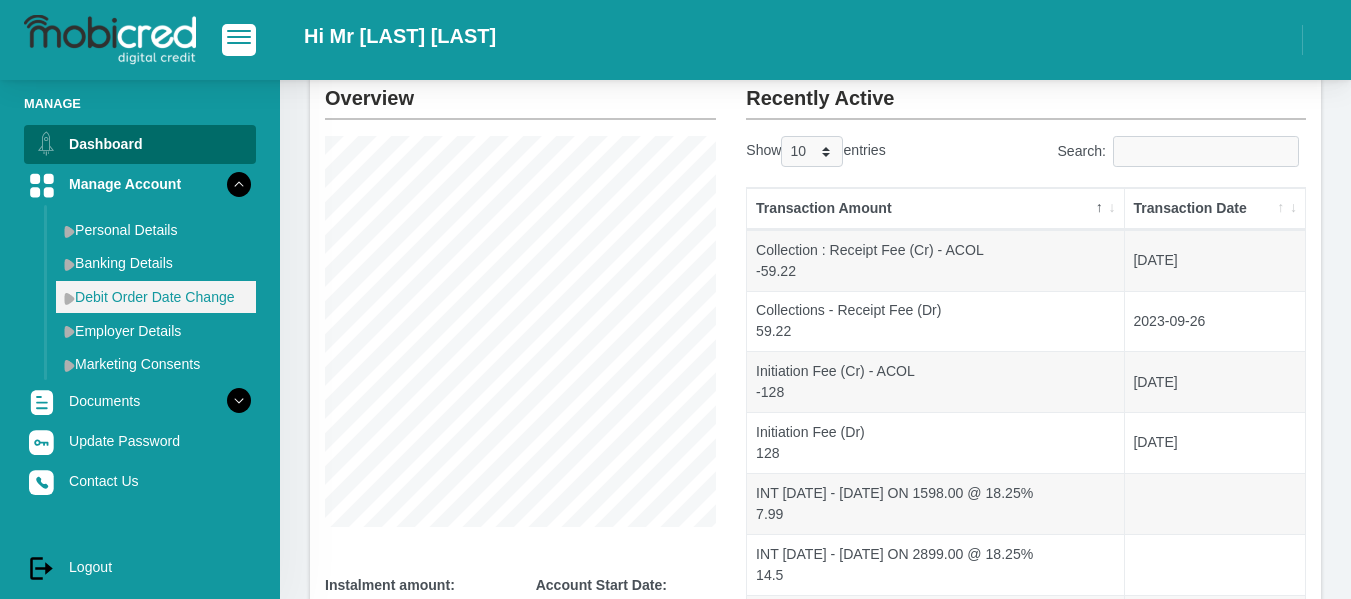 click on "Debit Order Date Change" at bounding box center (156, 297) 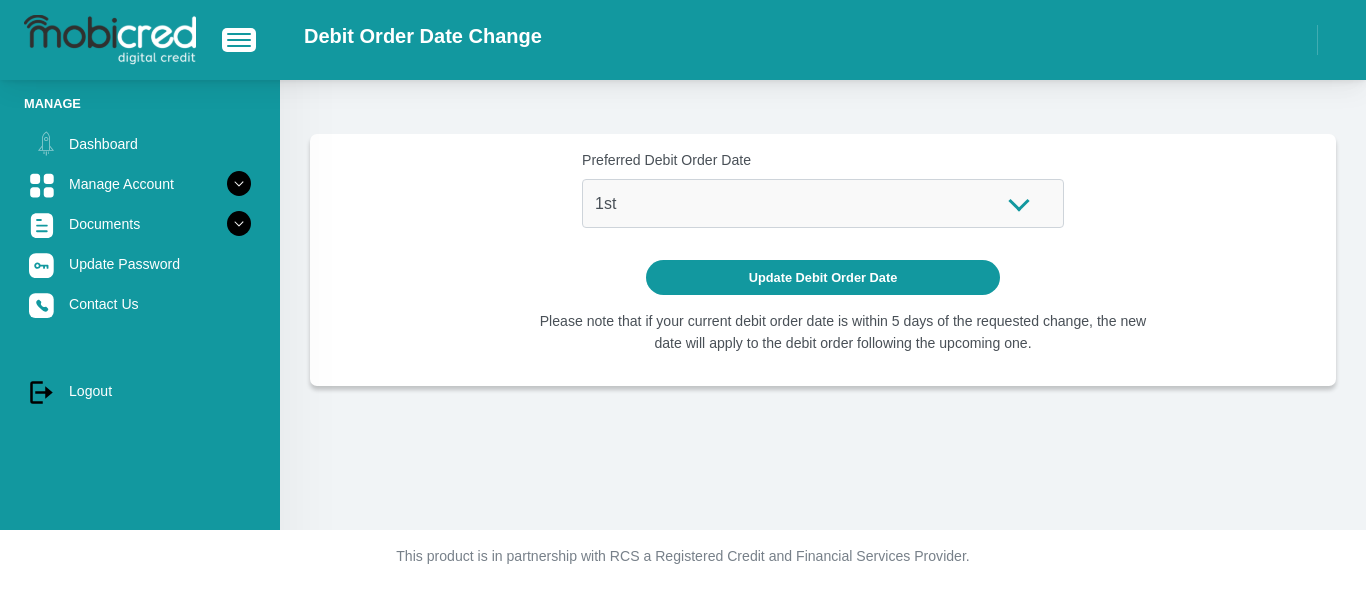 scroll, scrollTop: 0, scrollLeft: 0, axis: both 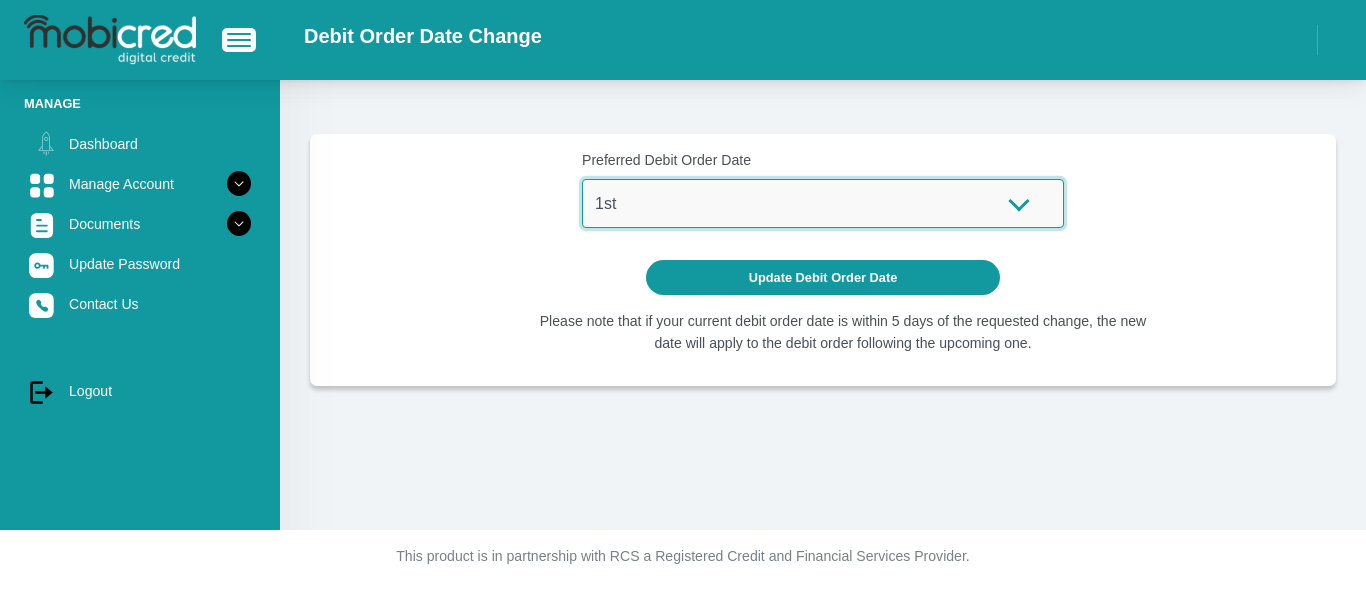 click on "1st
2nd
3rd
4th
5th
7th
18th
19th
20th
21st
22nd
23rd
24th
25th
26th
27th
28th
29th
30th" at bounding box center [823, 203] 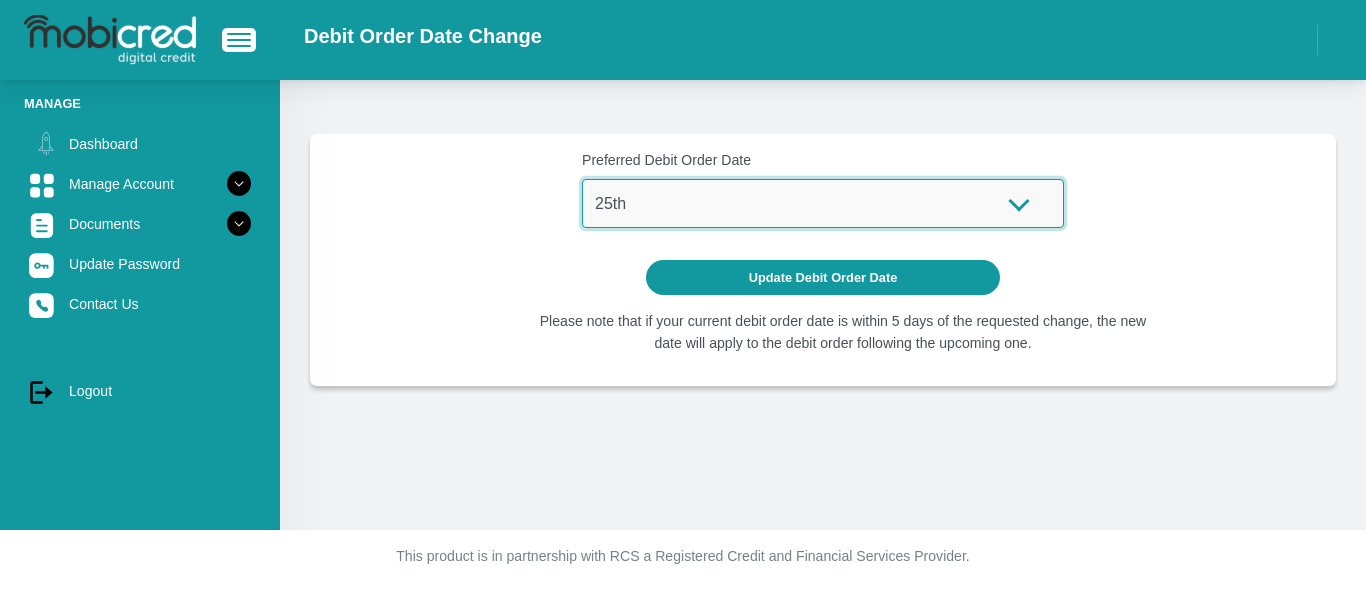 click on "1st
2nd
3rd
4th
5th
7th
18th
19th
20th
21st
22nd
23rd
24th
25th
26th
27th
28th
29th
30th" at bounding box center (823, 203) 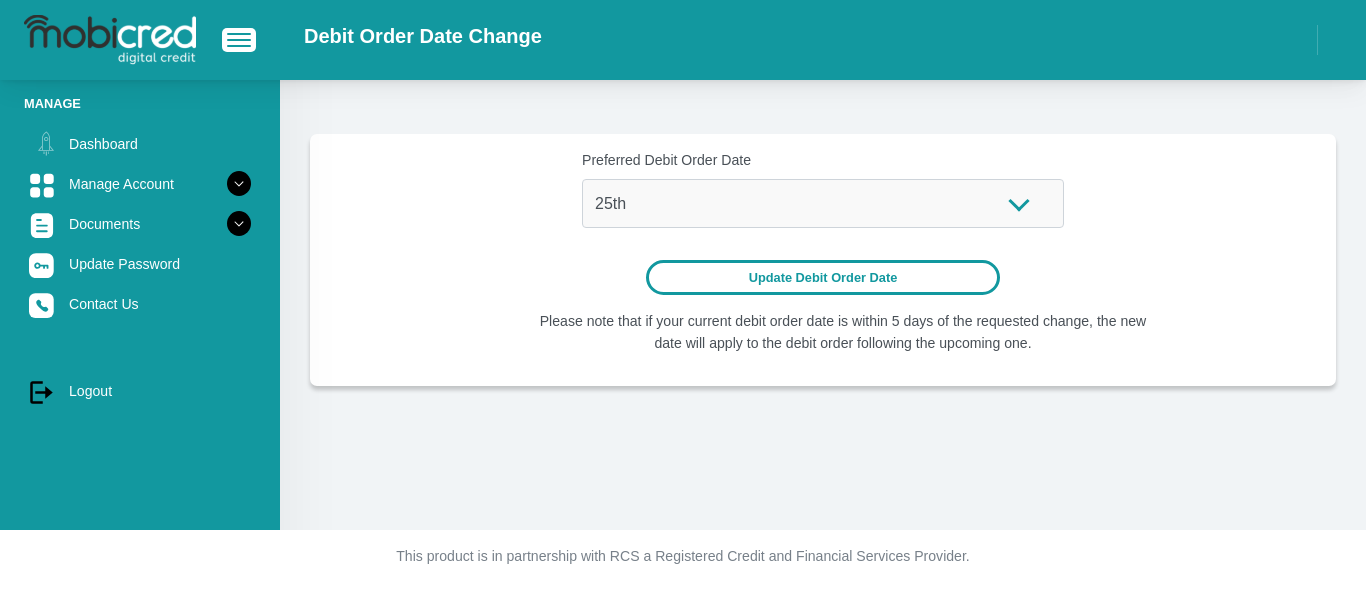 click on "Update Debit Order Date" at bounding box center [823, 277] 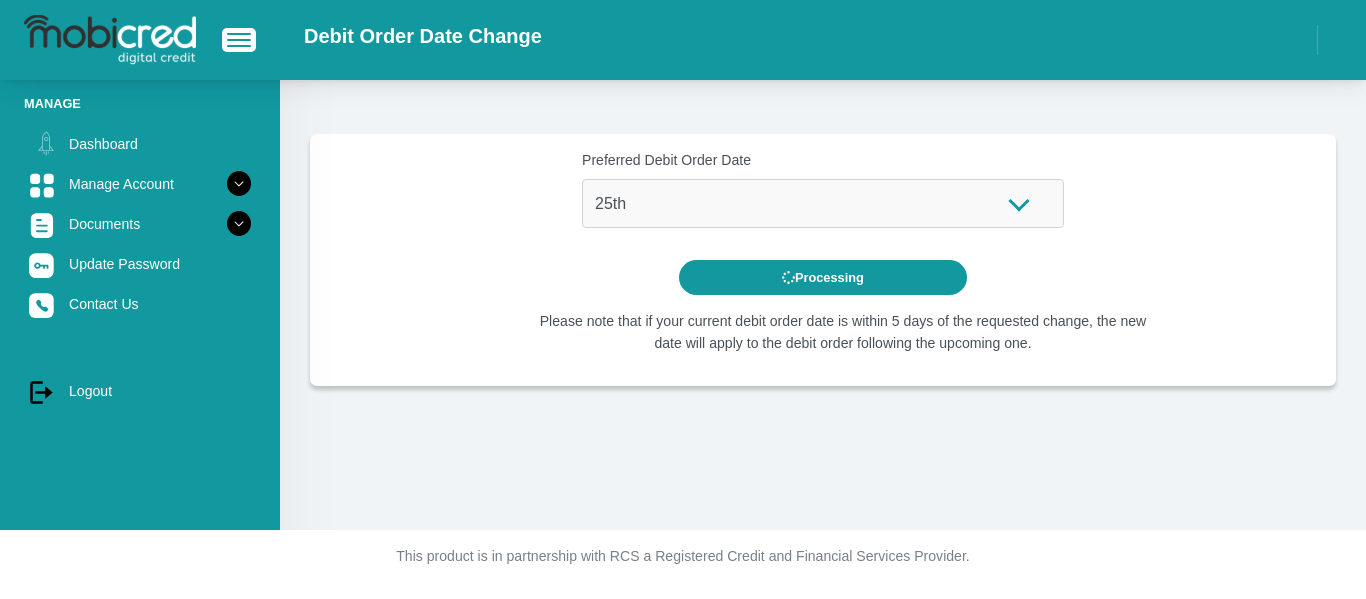 scroll, scrollTop: 0, scrollLeft: 0, axis: both 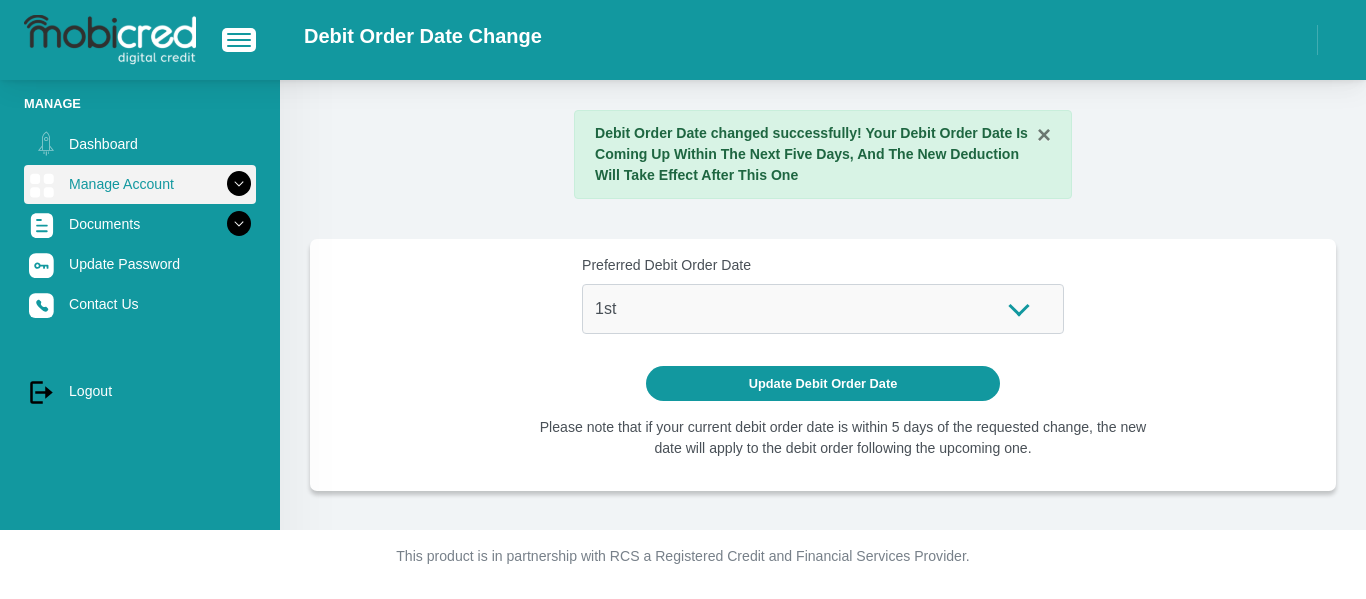 click on "Manage Account" at bounding box center (140, 184) 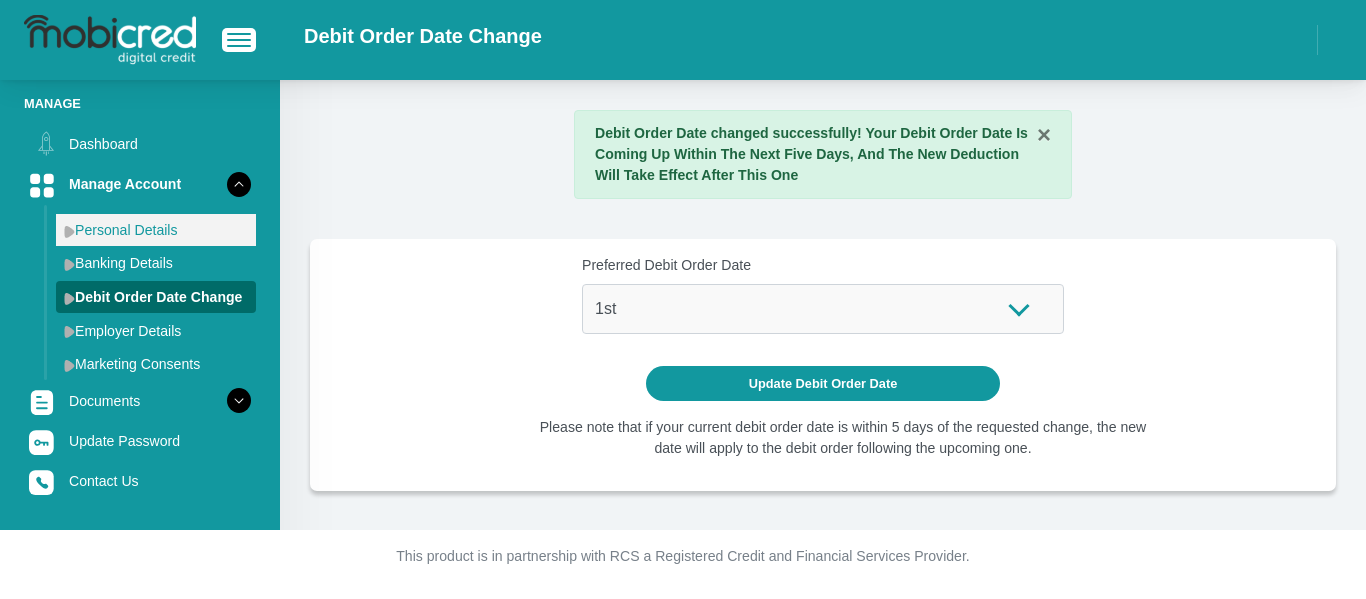 click on "Personal Details" at bounding box center (156, 230) 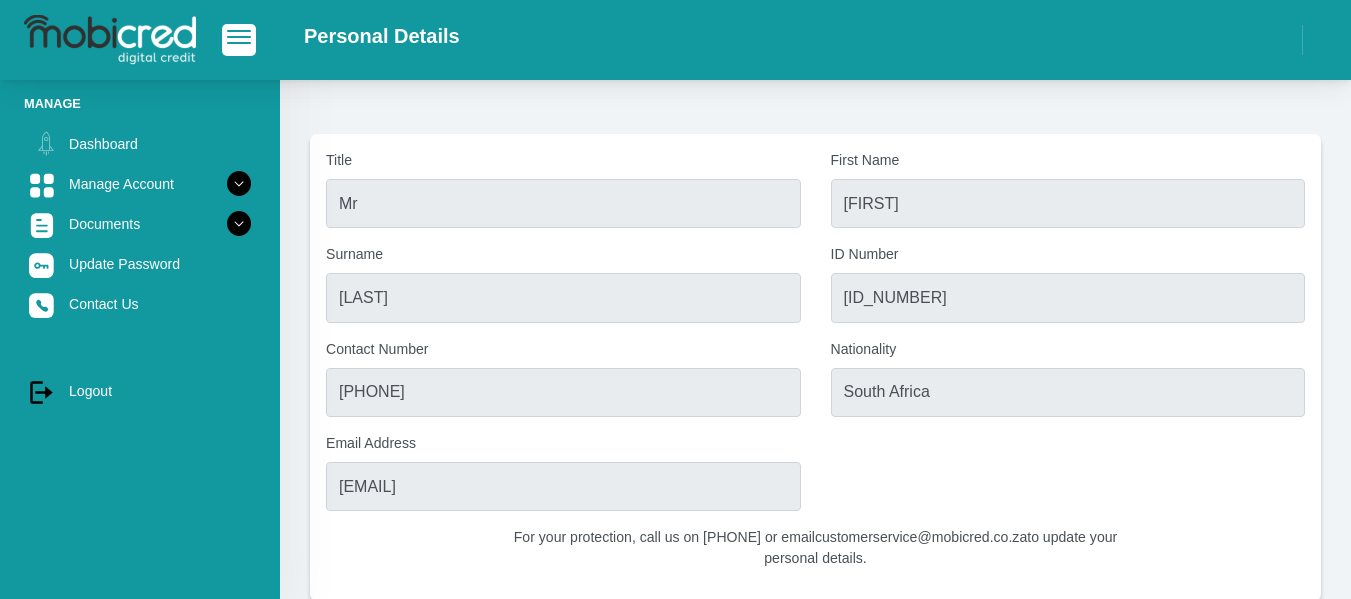 scroll, scrollTop: 0, scrollLeft: 0, axis: both 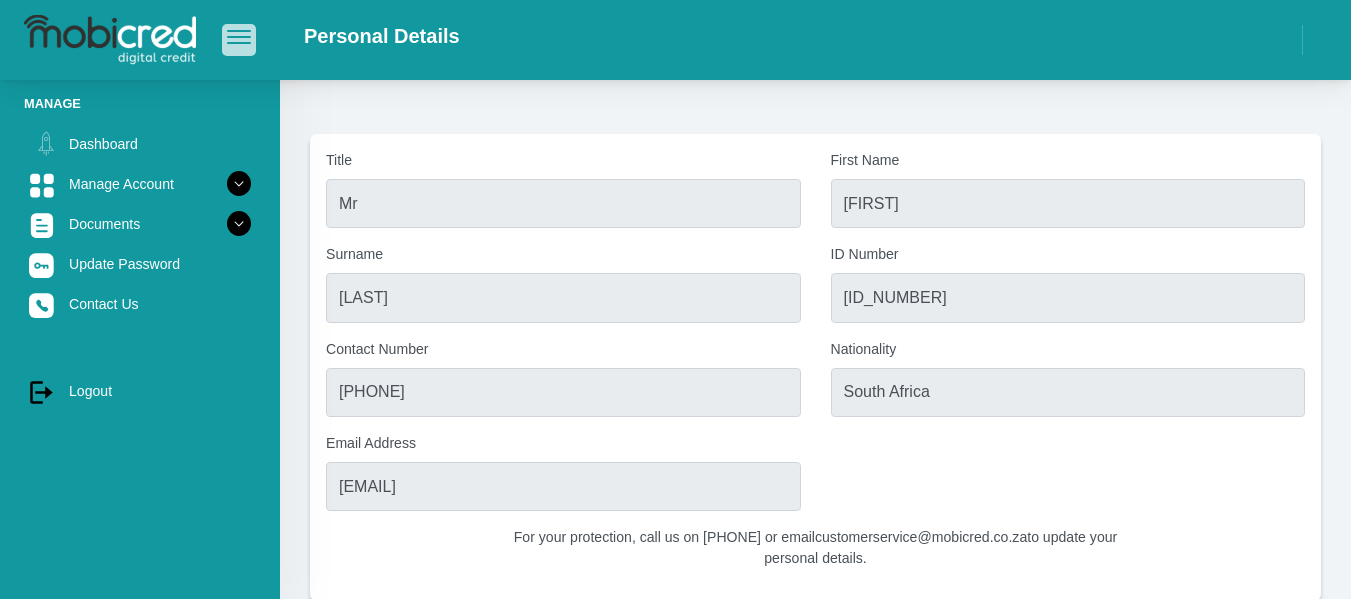 click at bounding box center (239, 31) 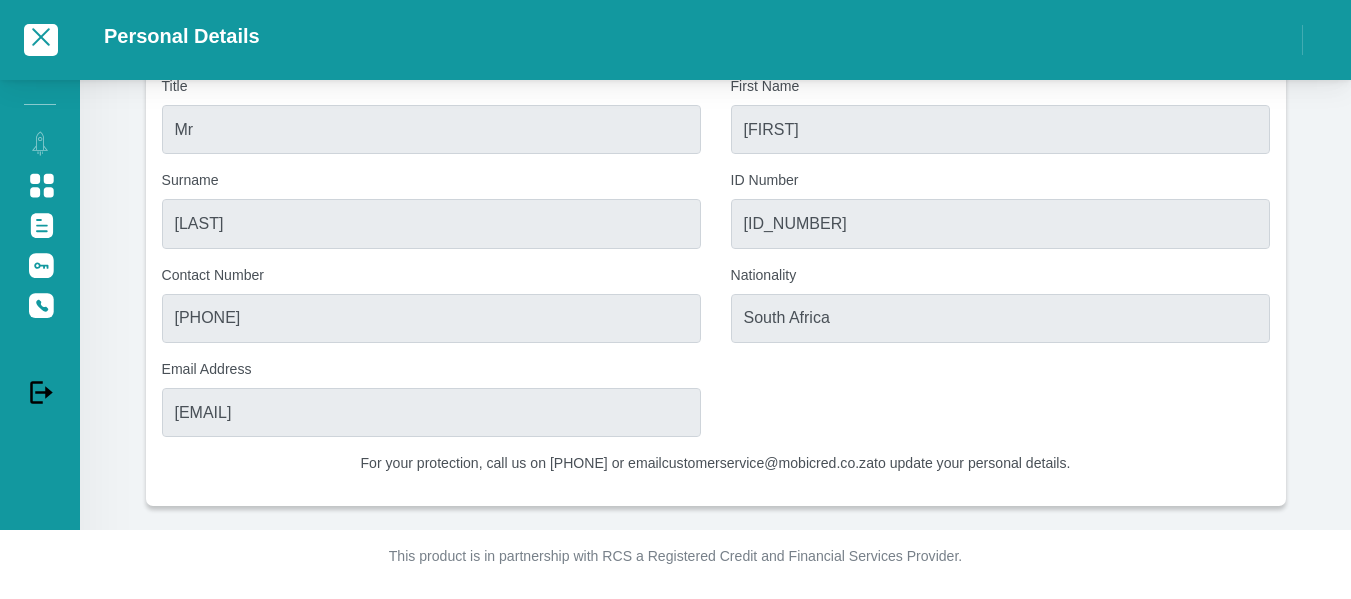 scroll, scrollTop: 0, scrollLeft: 0, axis: both 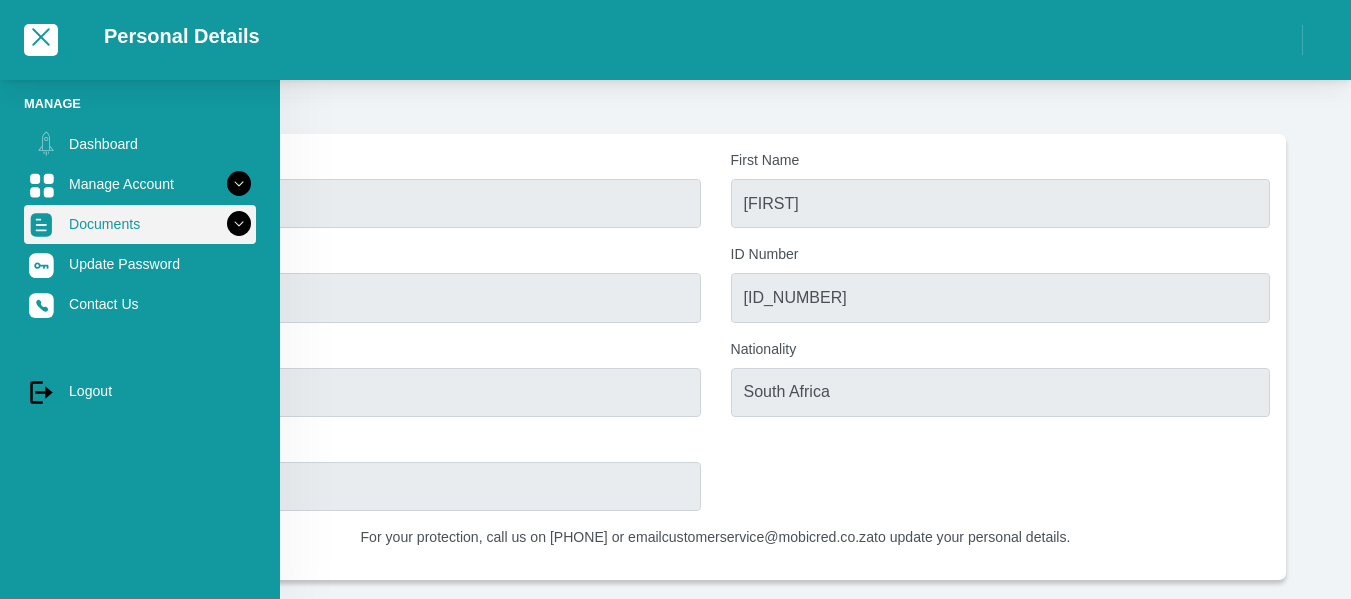 click at bounding box center (239, 224) 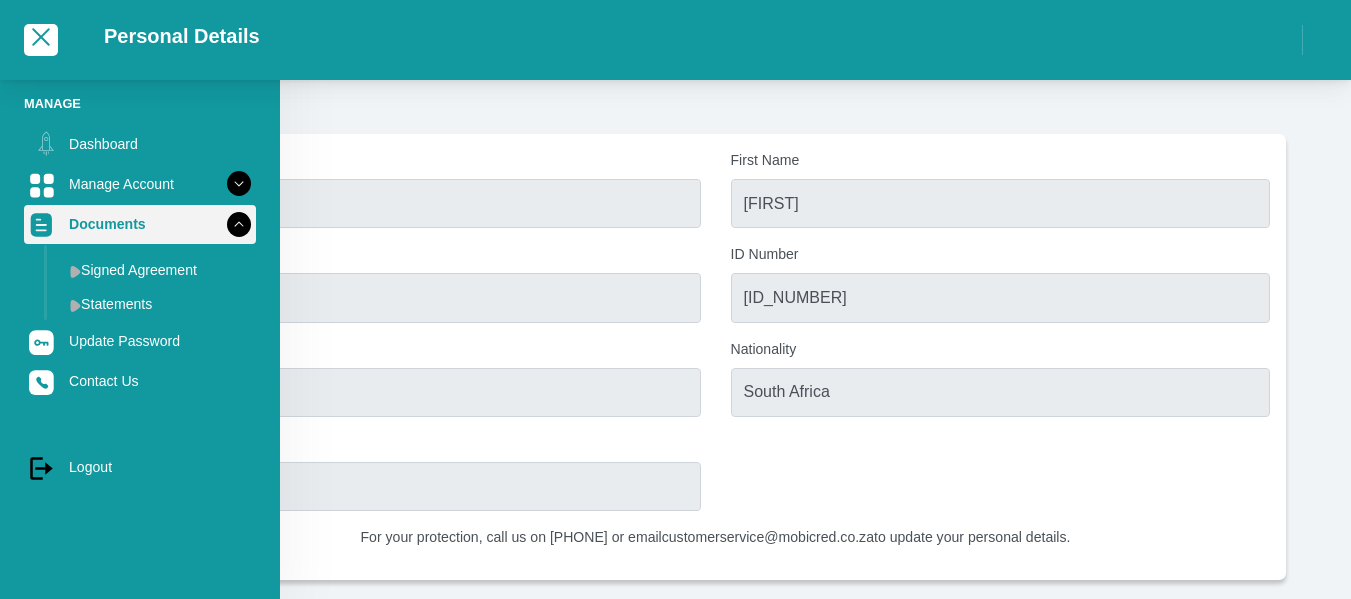click at bounding box center [239, 224] 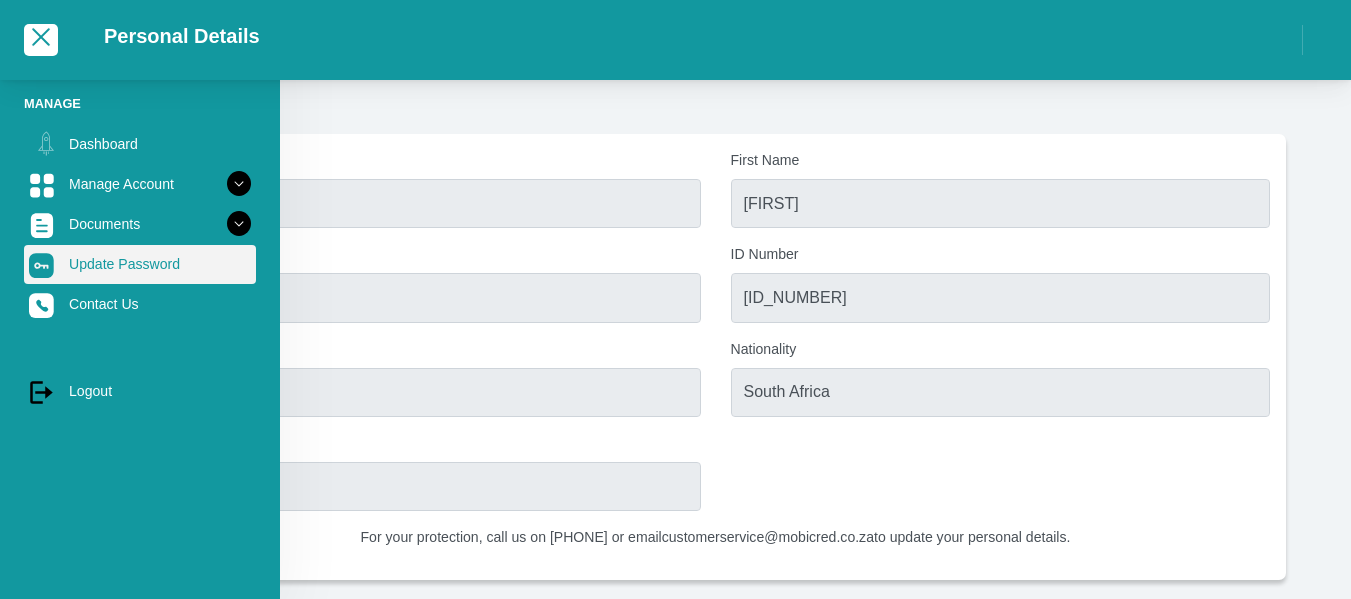 click on "Update Password" at bounding box center (140, 264) 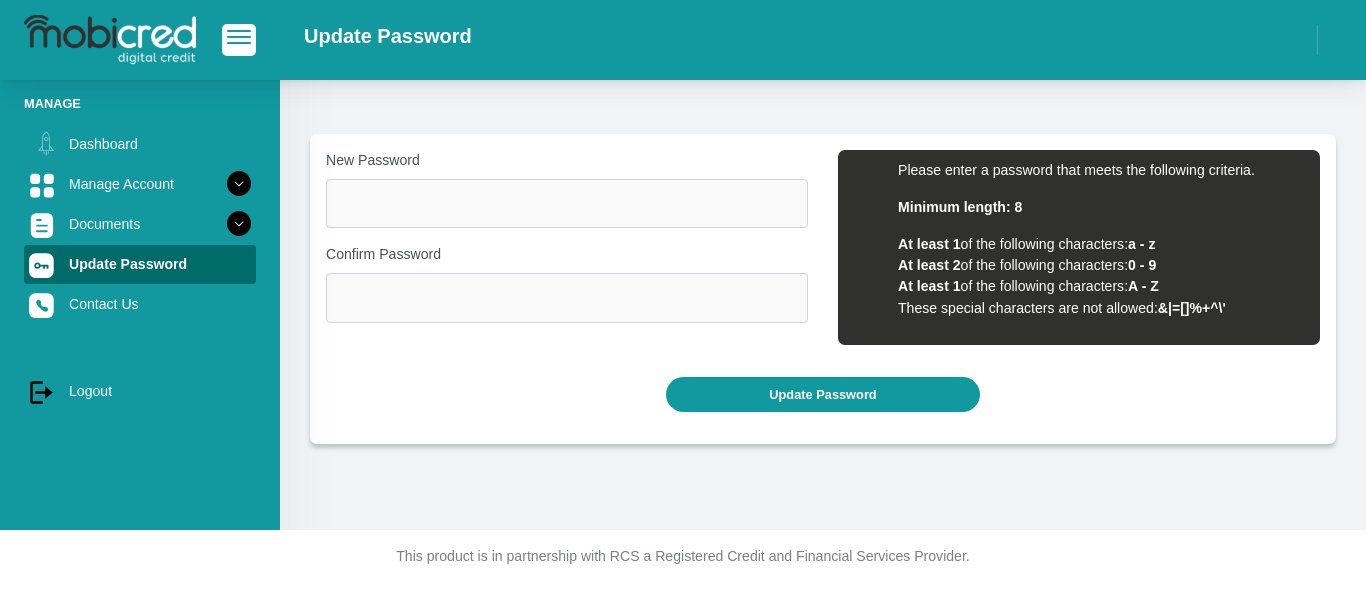 scroll, scrollTop: 0, scrollLeft: 0, axis: both 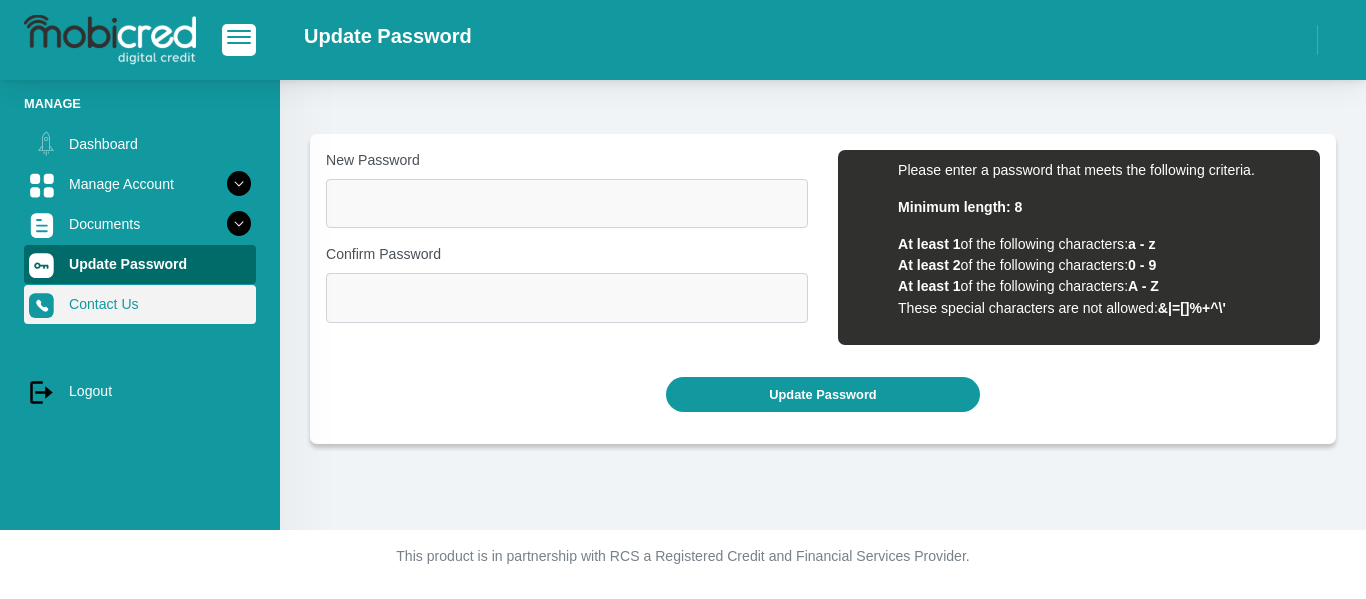 click on "Contact Us" at bounding box center [140, 304] 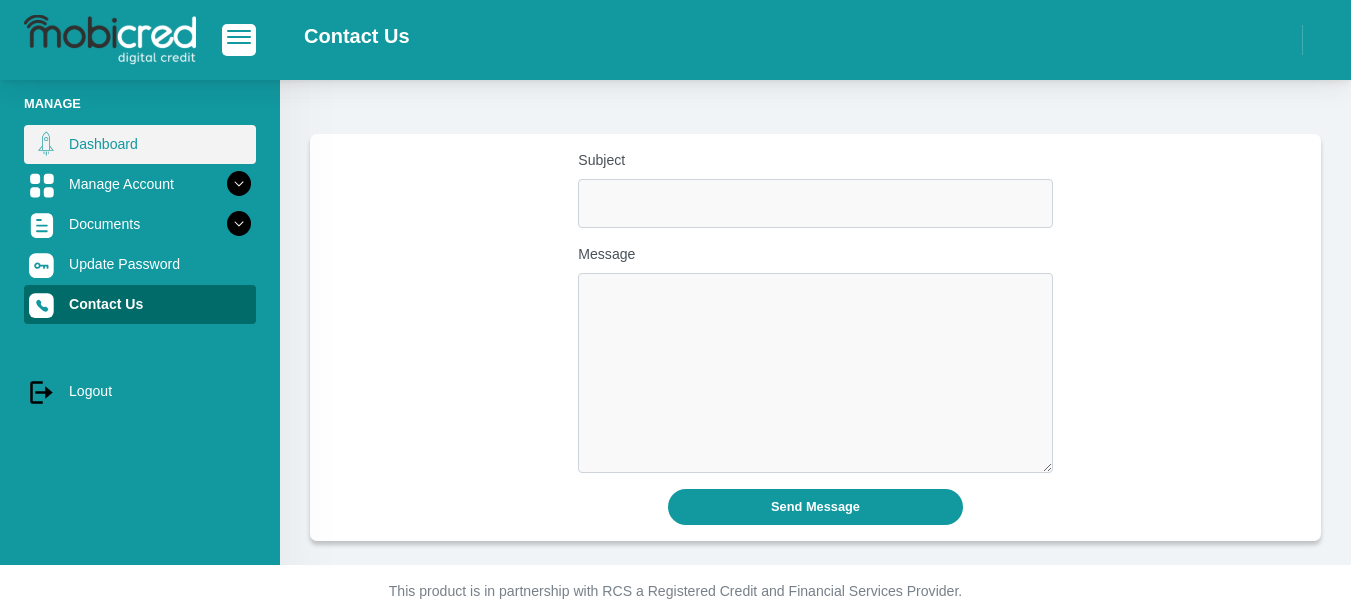 scroll, scrollTop: 0, scrollLeft: 0, axis: both 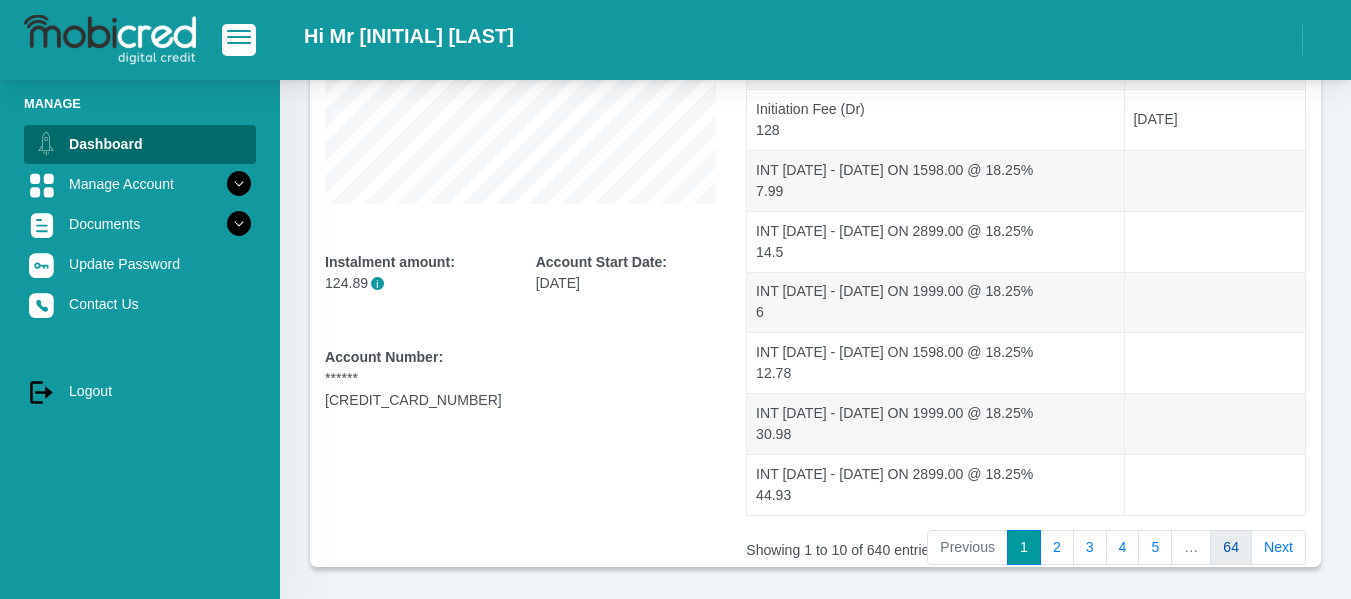 click on "64" at bounding box center (1231, 548) 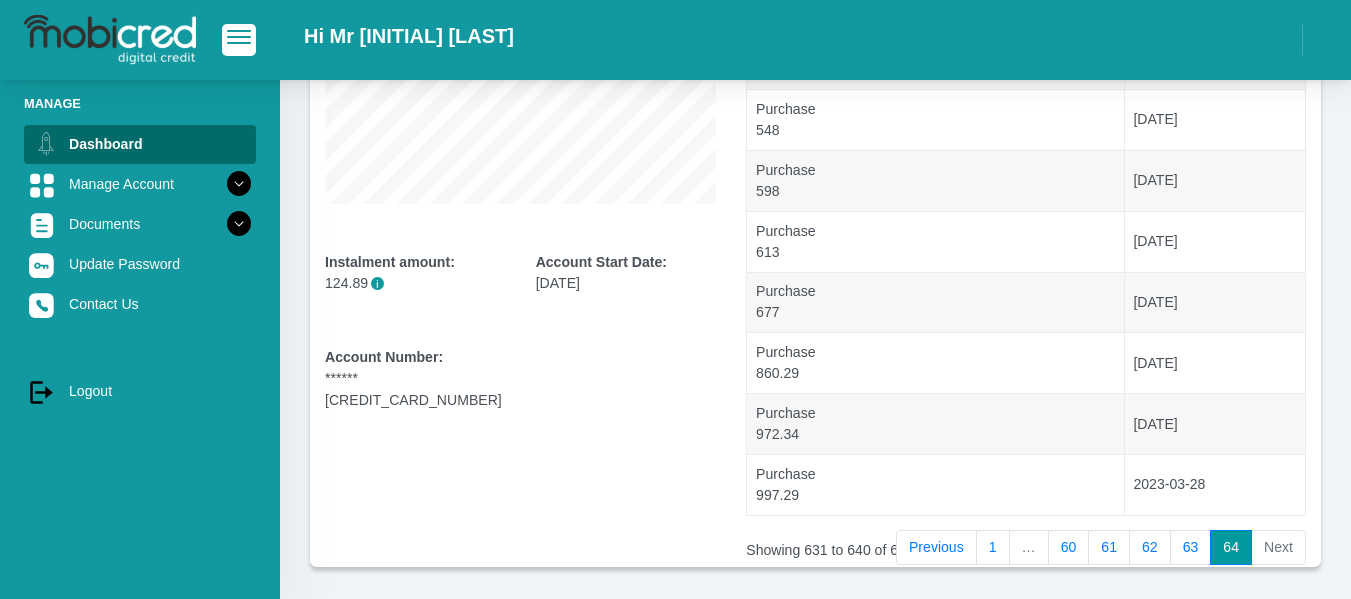 click on "64" at bounding box center [1231, 548] 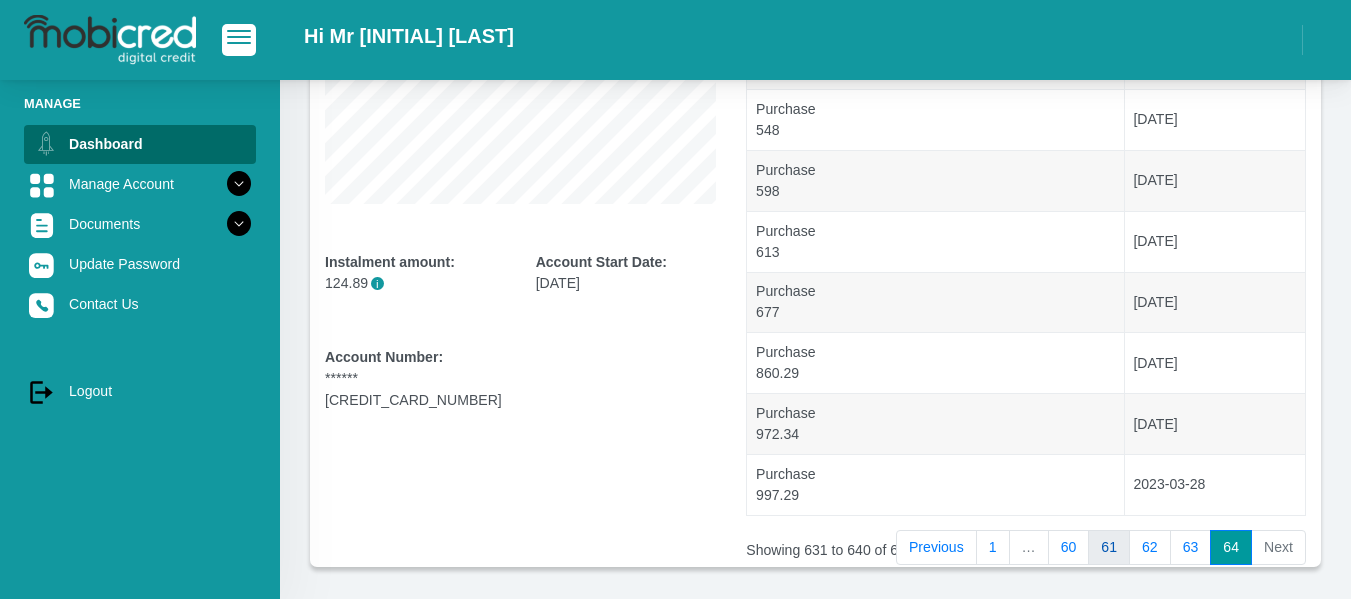 click on "61" at bounding box center (1109, 548) 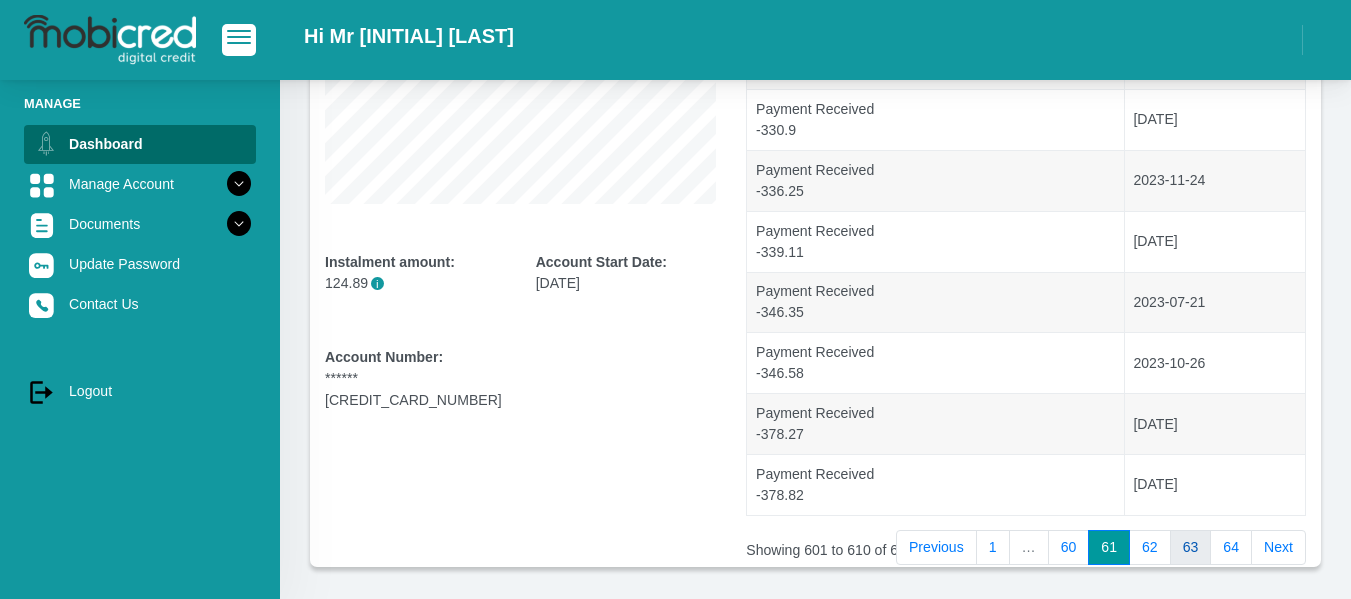 click on "63" at bounding box center (1191, 548) 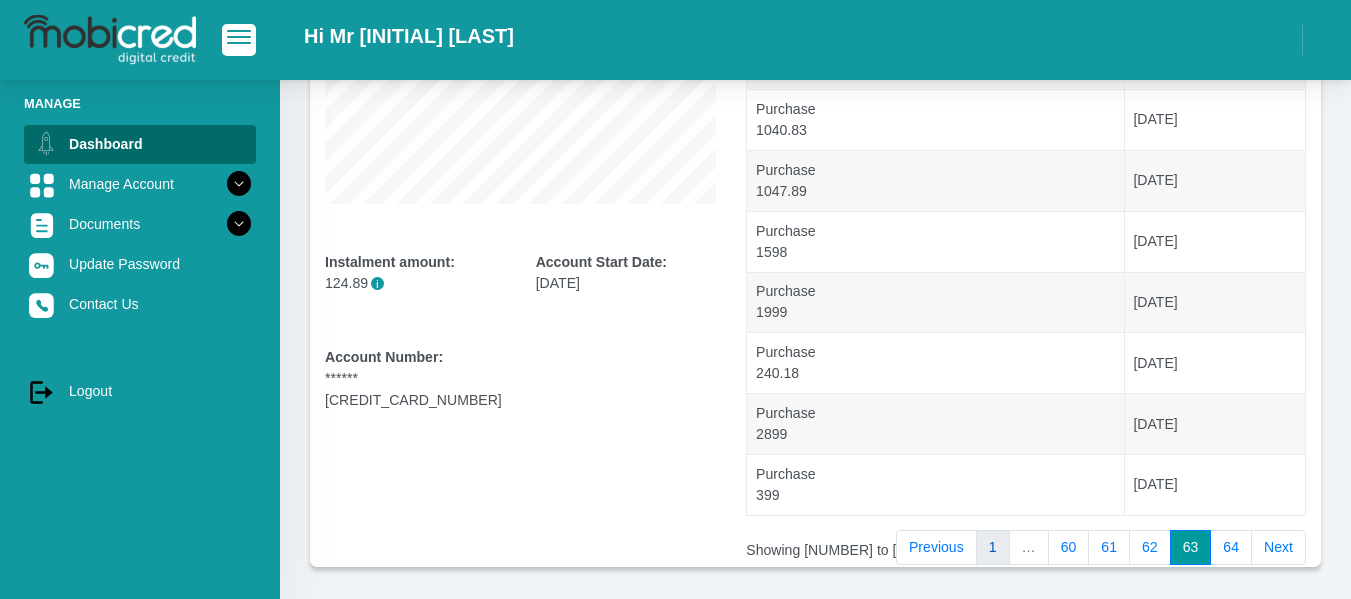 click on "1" at bounding box center (993, 548) 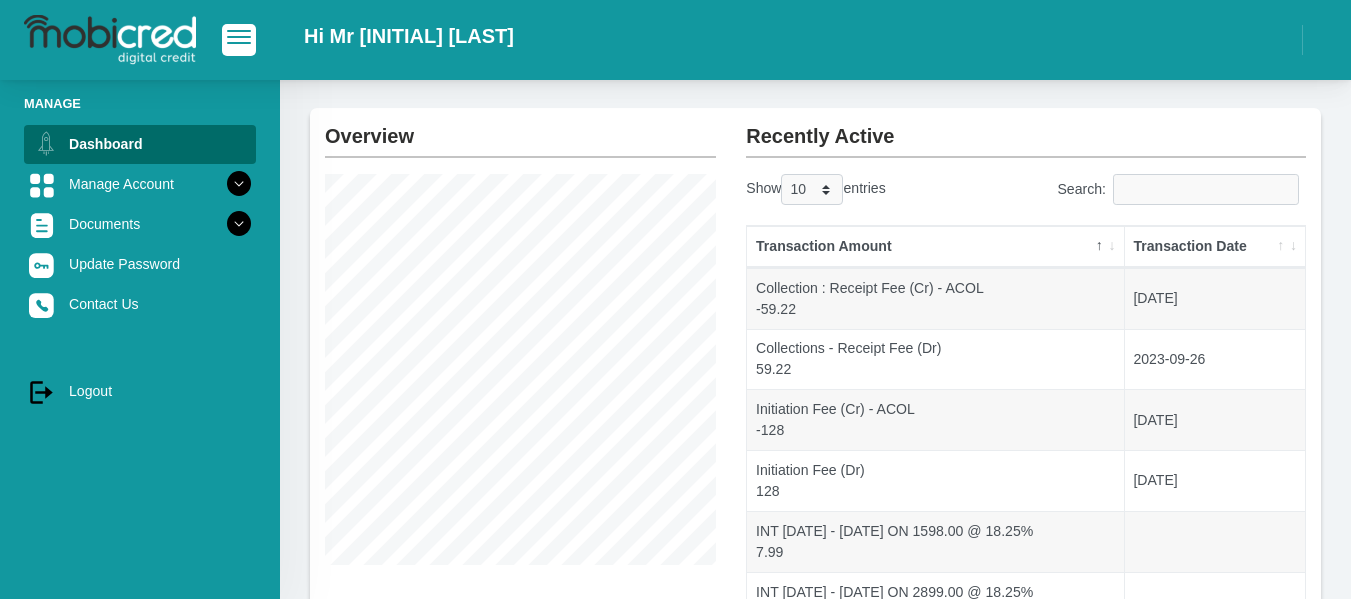 scroll, scrollTop: 0, scrollLeft: 0, axis: both 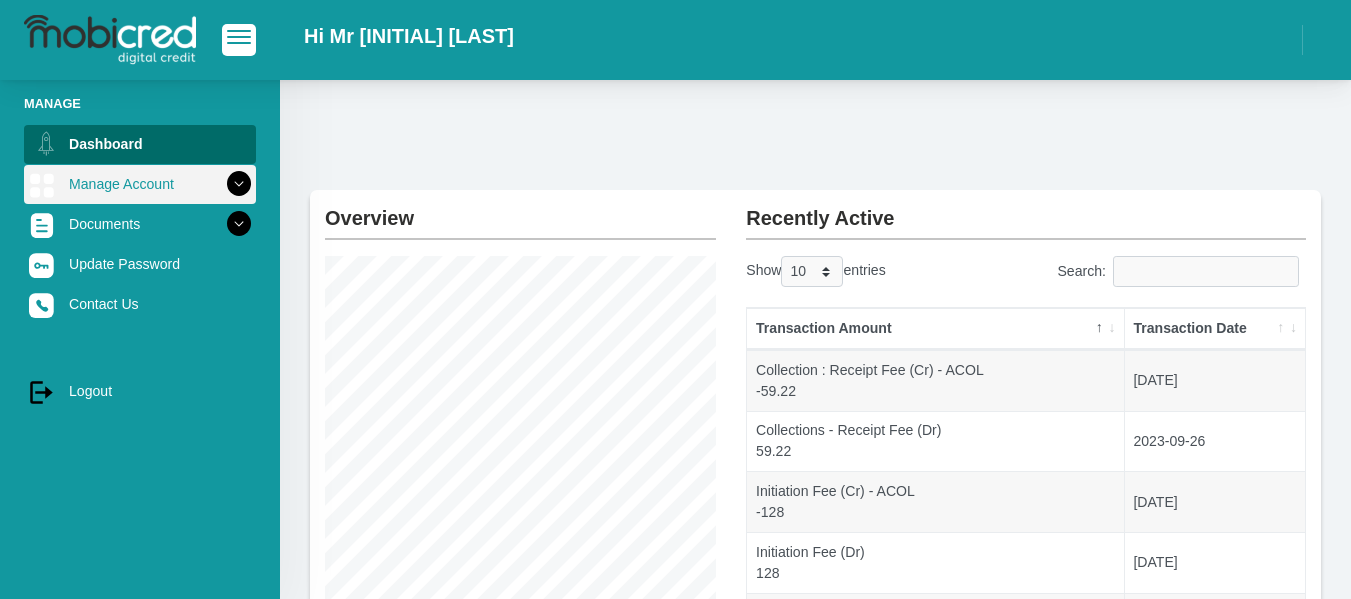 click on "Manage Account" at bounding box center (140, 184) 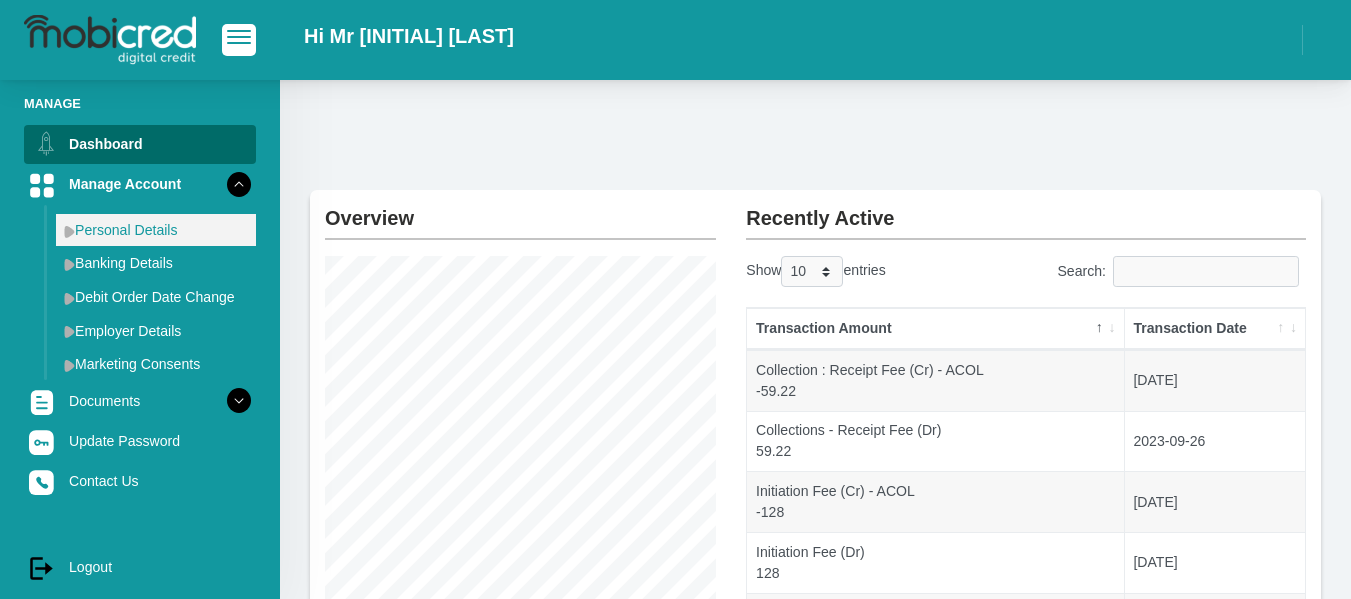 click on "Personal Details" at bounding box center (156, 230) 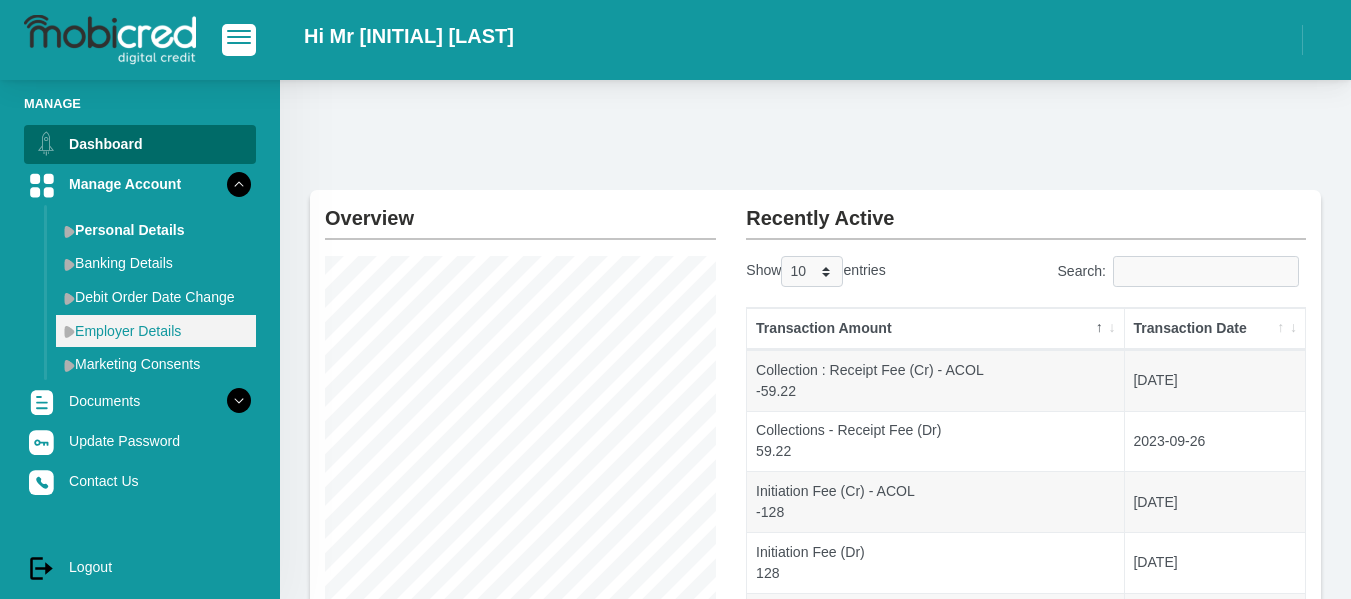click at bounding box center (69, 331) 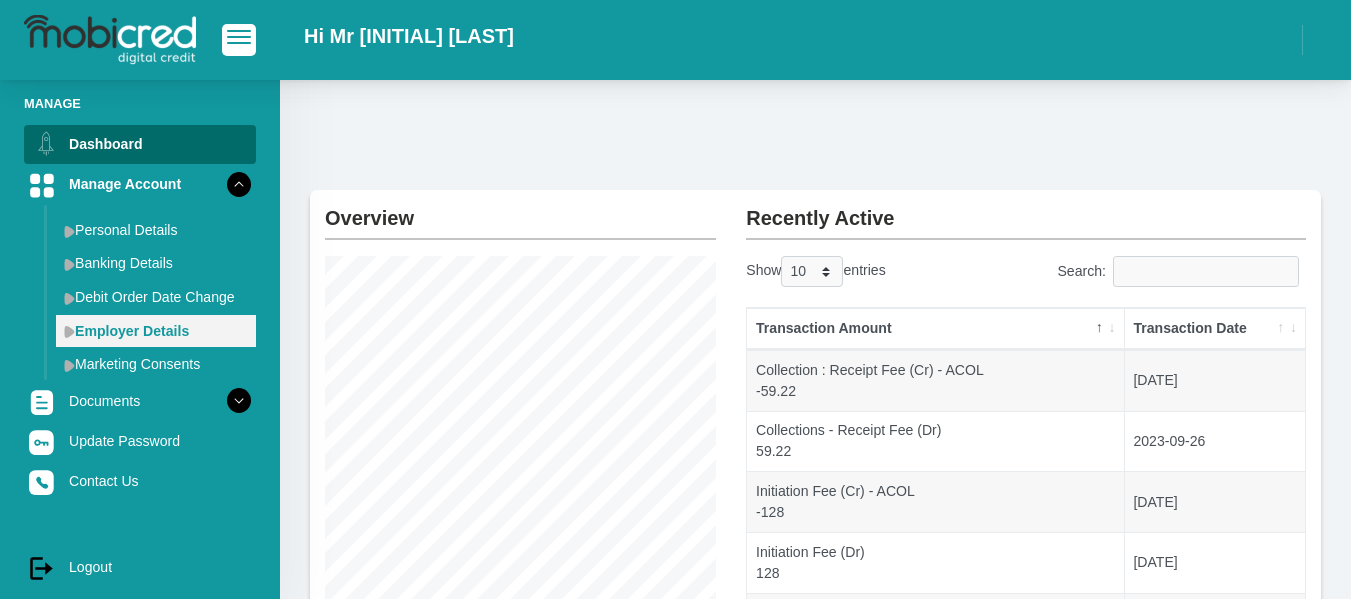 click on "Employer Details" at bounding box center (156, 331) 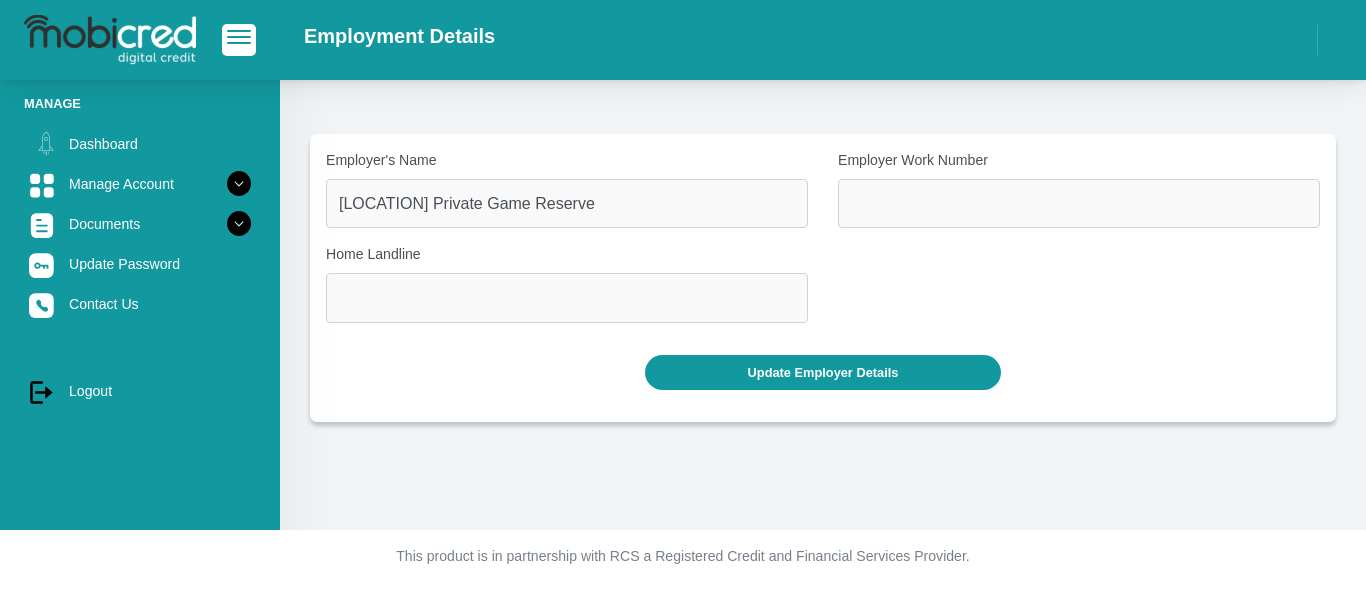 scroll, scrollTop: 0, scrollLeft: 0, axis: both 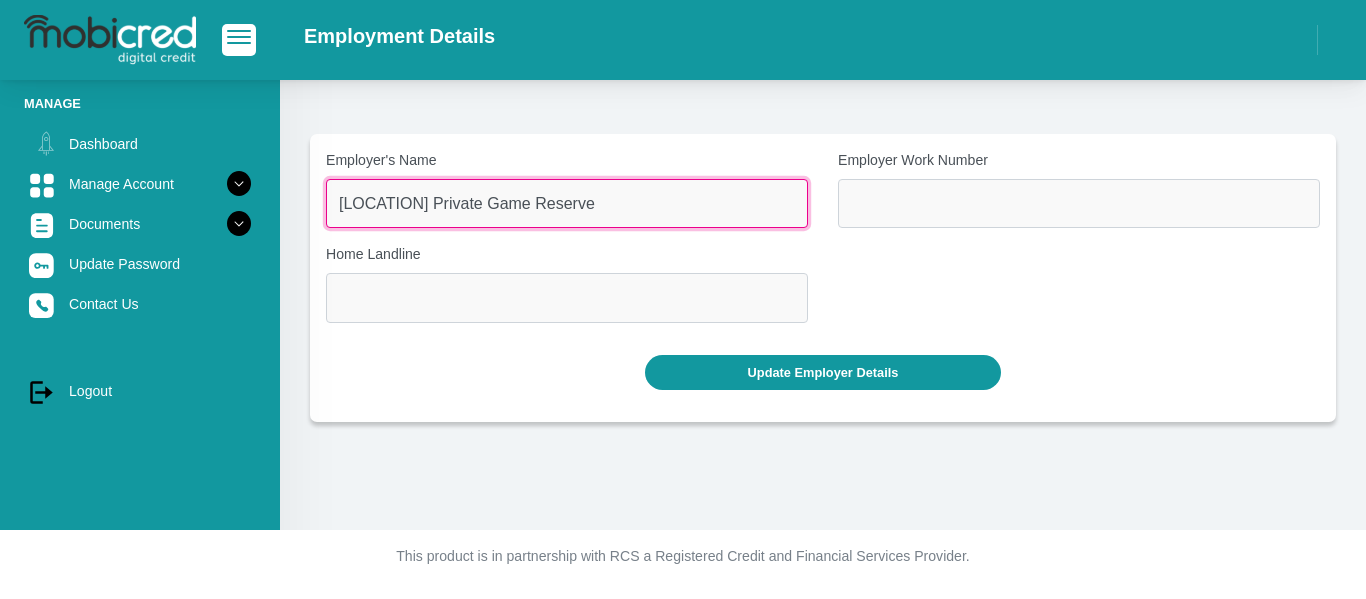 drag, startPoint x: 645, startPoint y: 203, endPoint x: 296, endPoint y: 255, distance: 352.85266 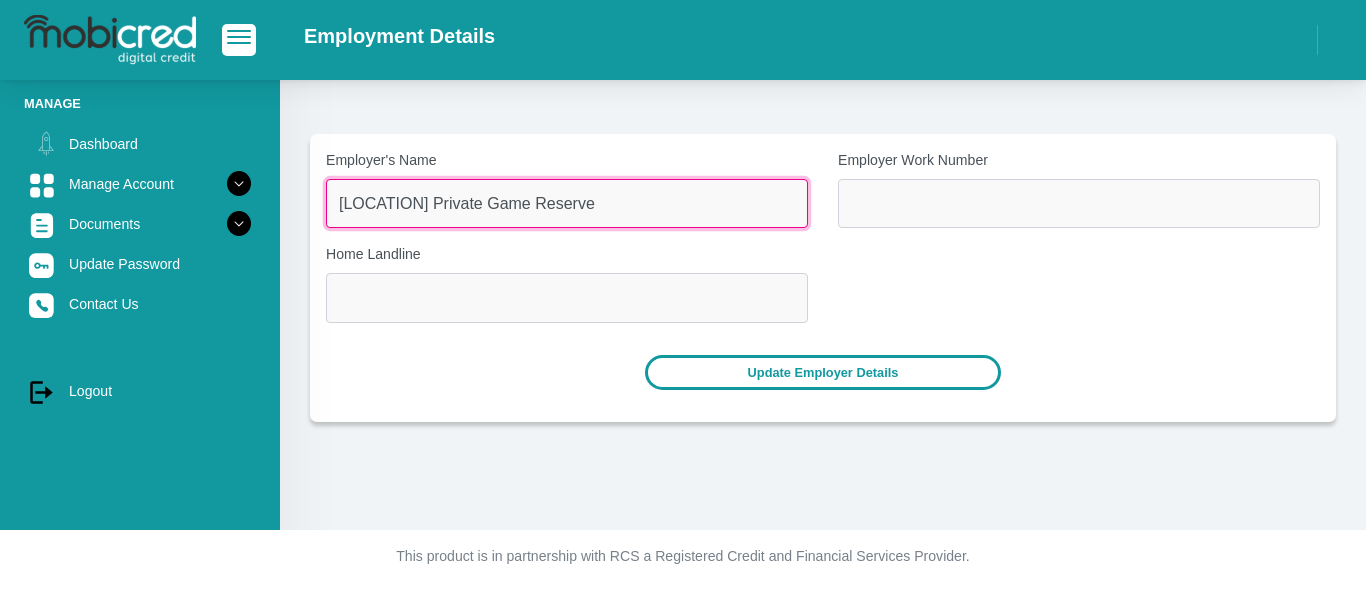 type on "Kwandwe Private Game Reserve" 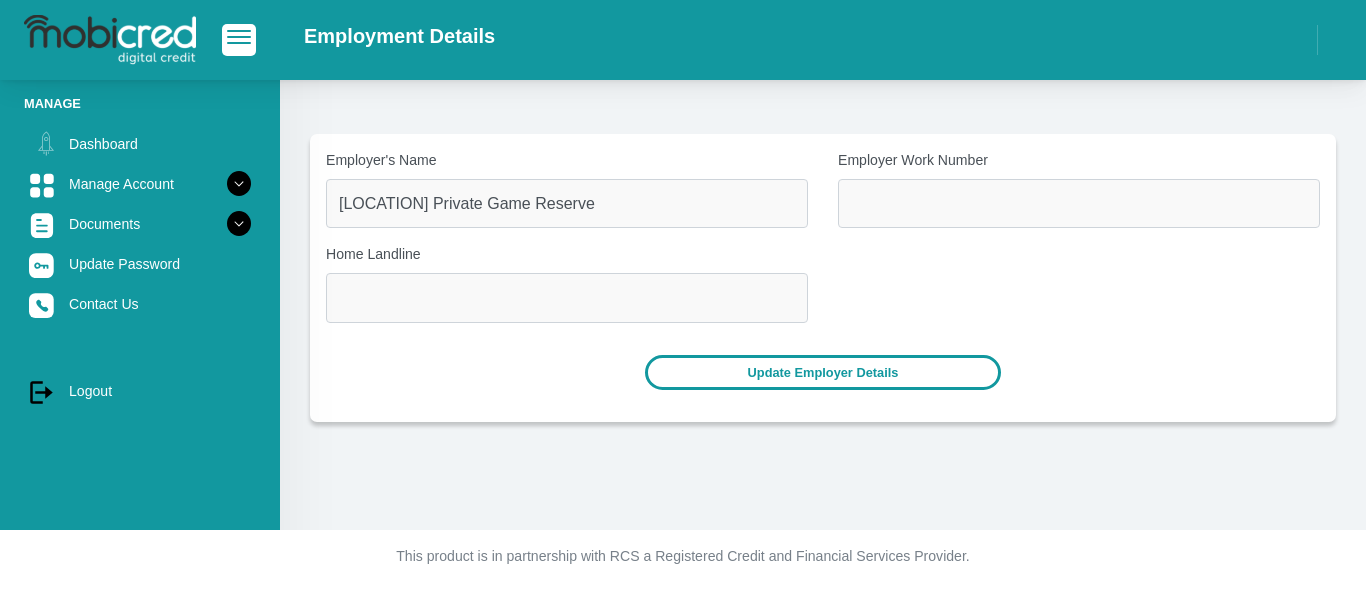 click on "Update Employer Details" at bounding box center (823, 372) 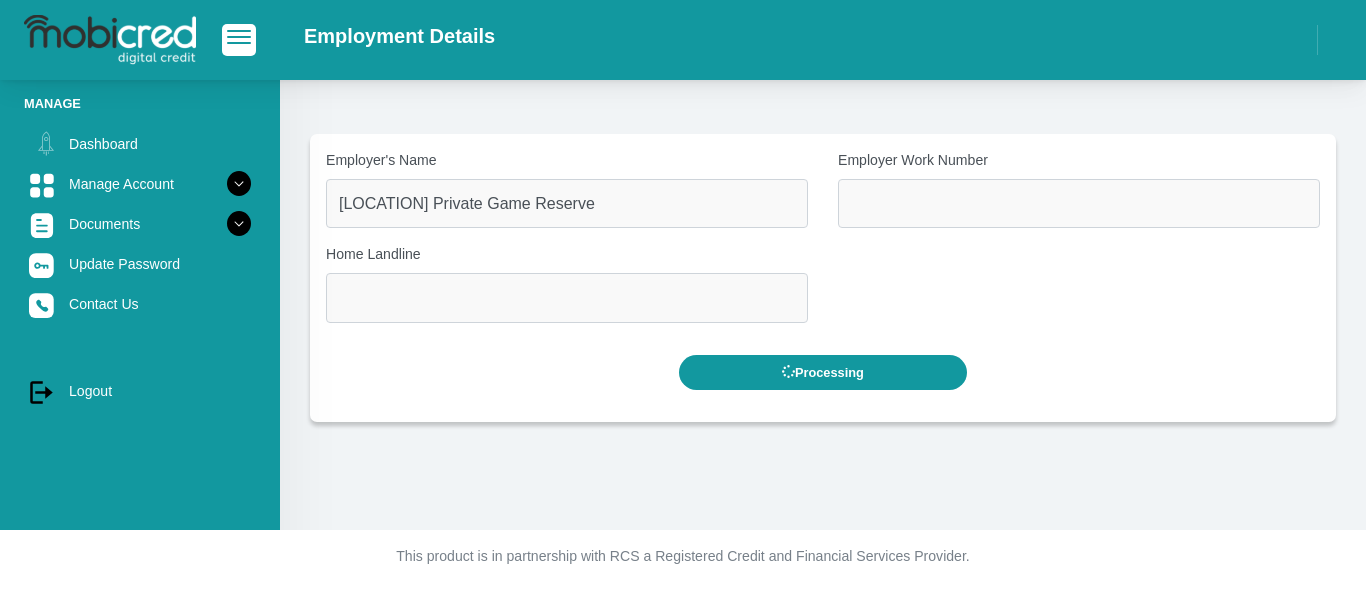 scroll, scrollTop: 0, scrollLeft: 0, axis: both 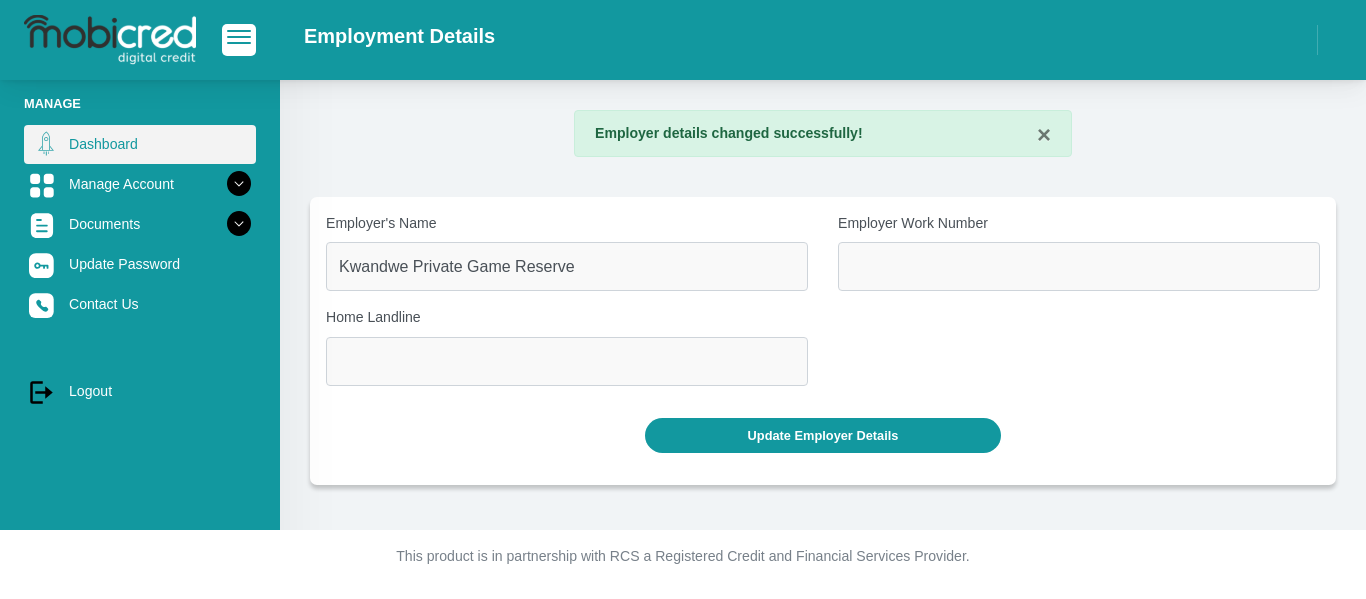 click on "Dashboard" at bounding box center [140, 144] 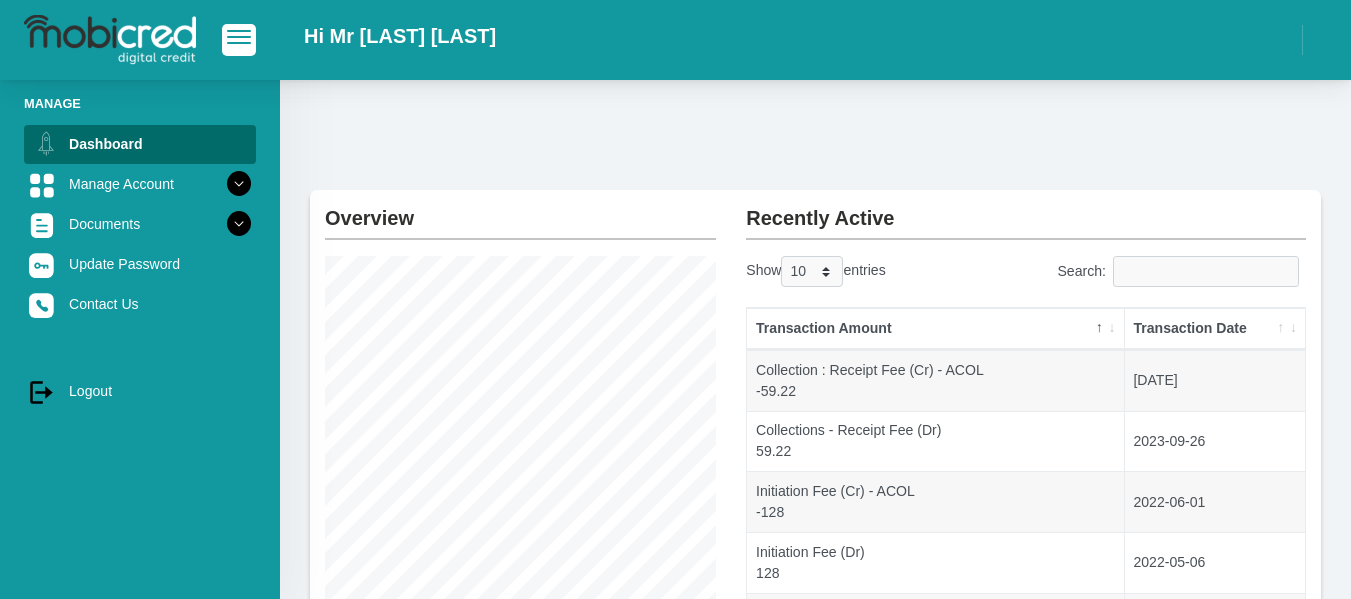scroll, scrollTop: 0, scrollLeft: 0, axis: both 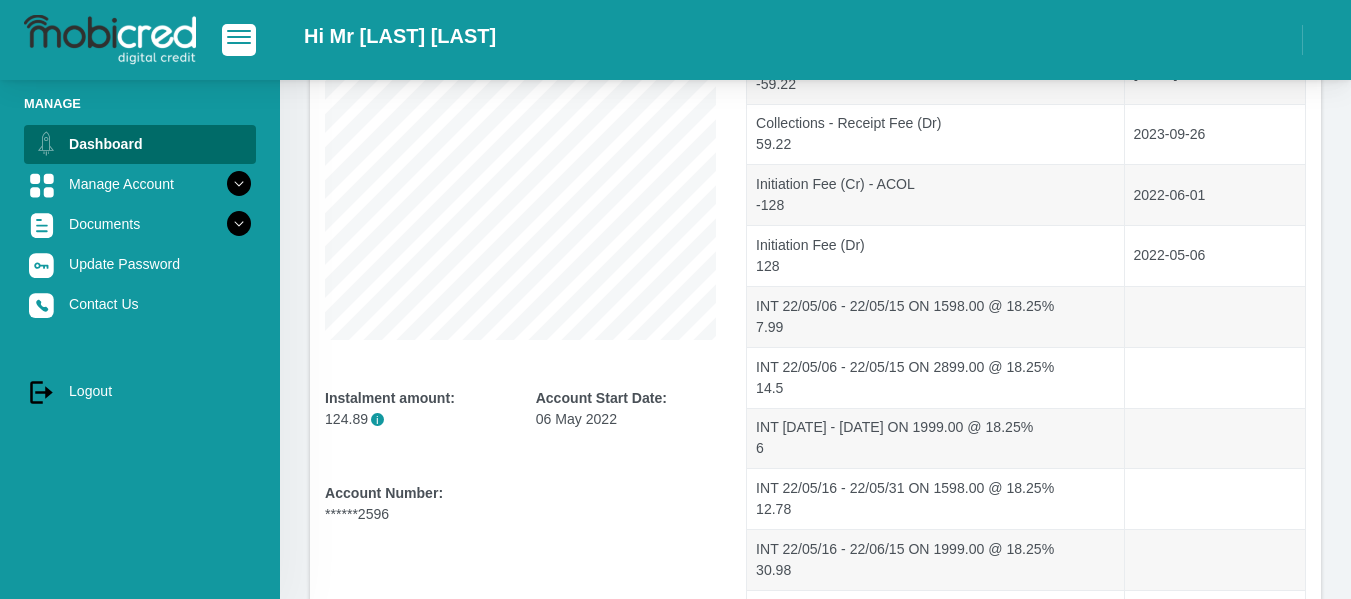 click on "124.89 i" at bounding box center (415, 419) 